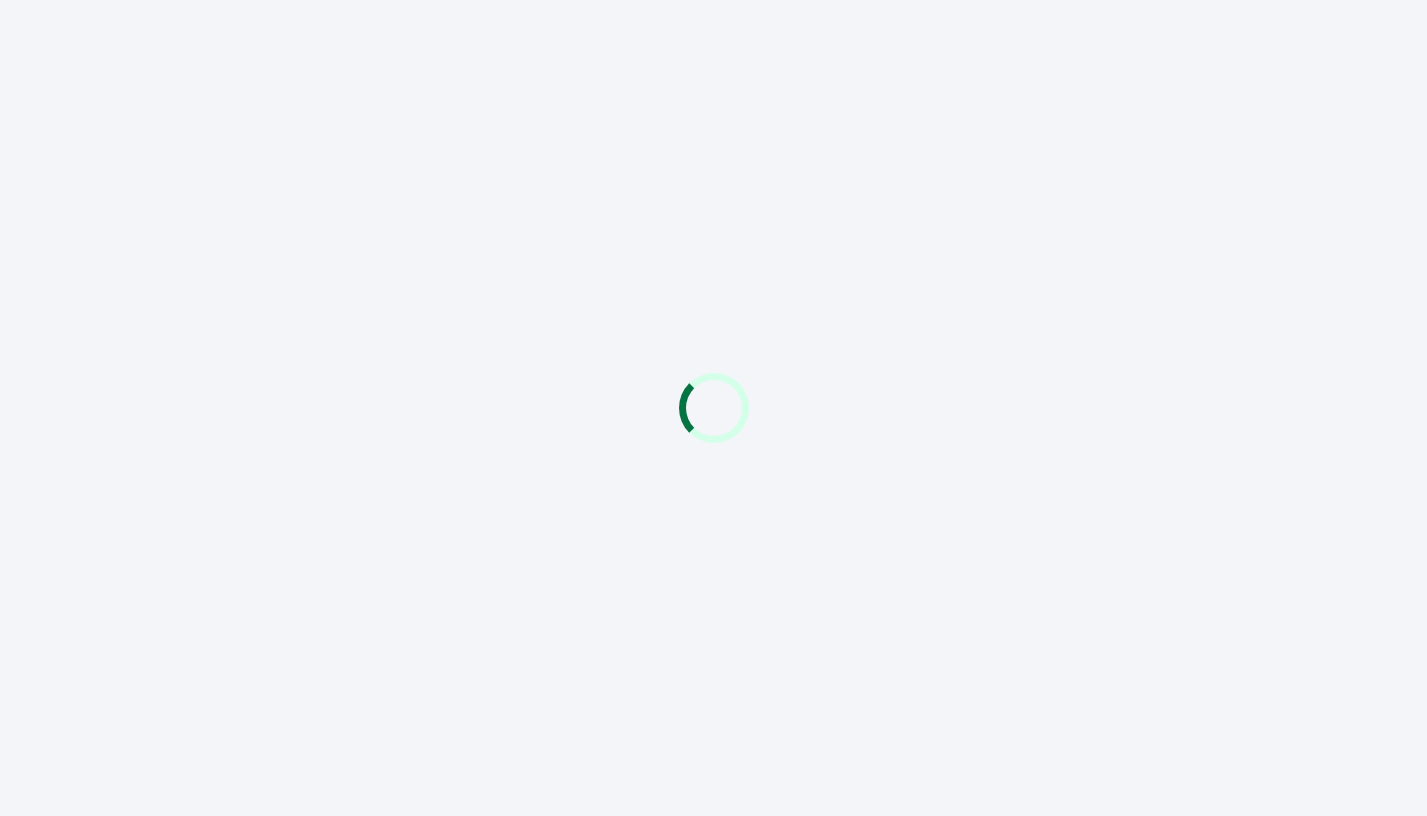 scroll, scrollTop: 0, scrollLeft: 0, axis: both 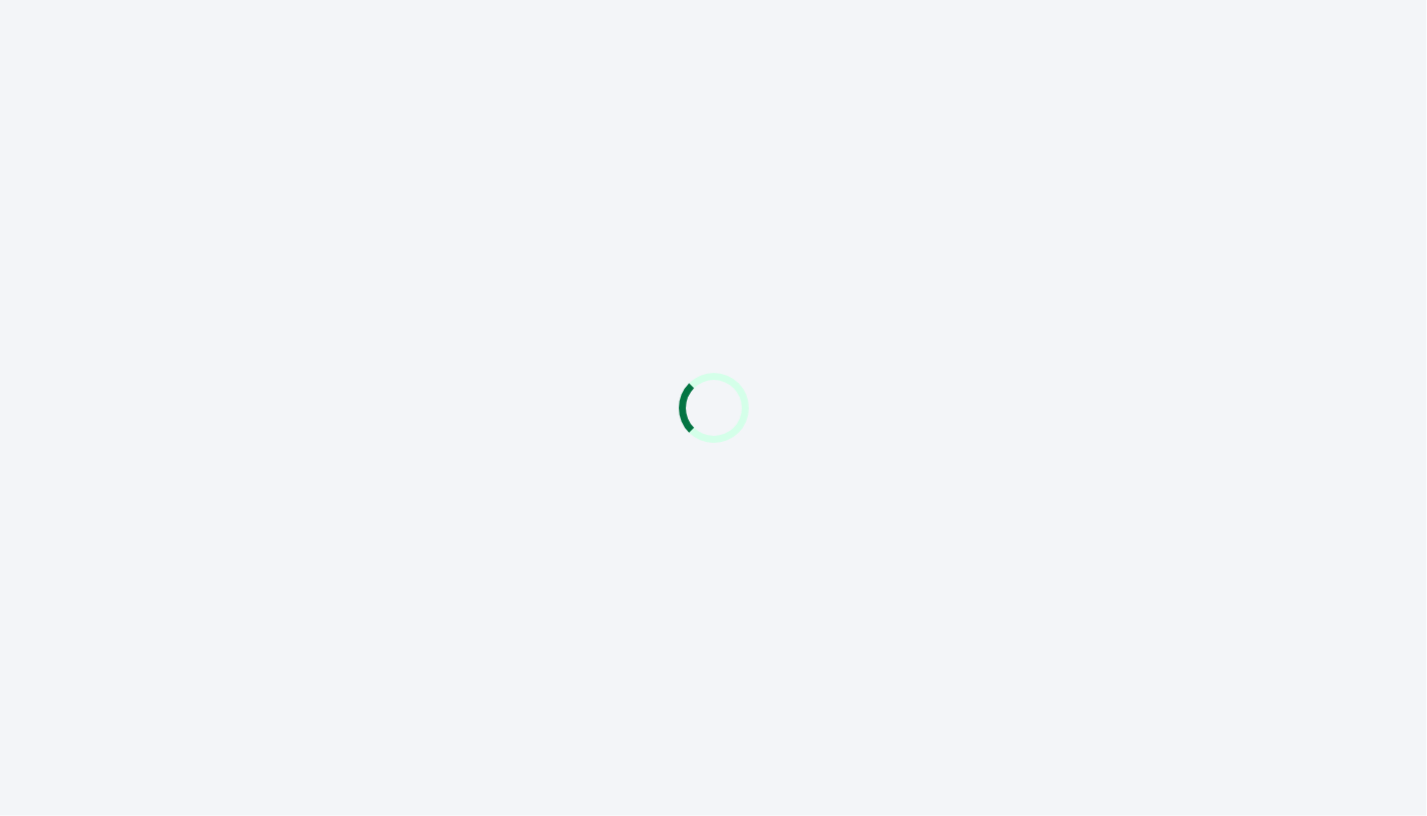 click at bounding box center [713, 408] 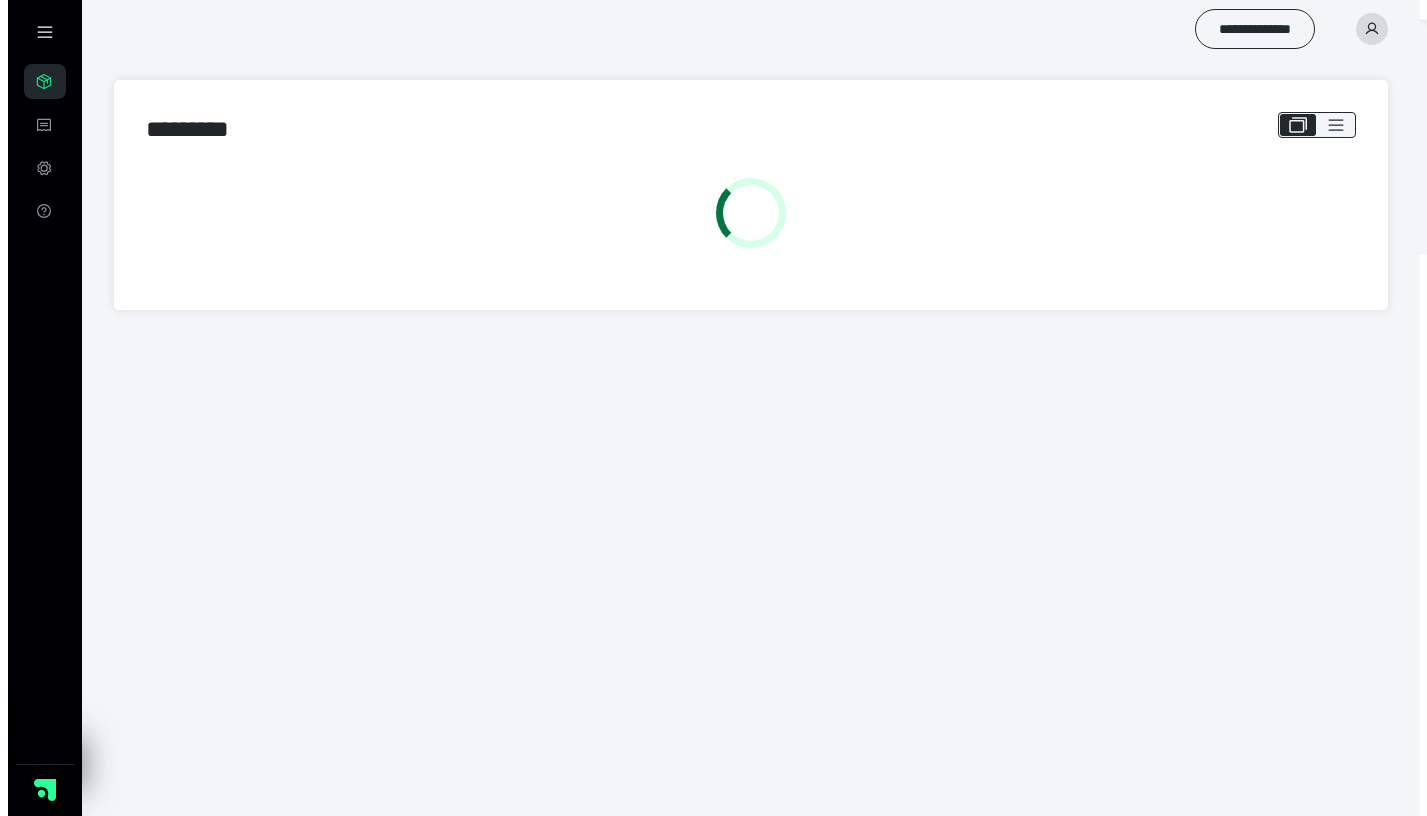 scroll, scrollTop: 0, scrollLeft: 0, axis: both 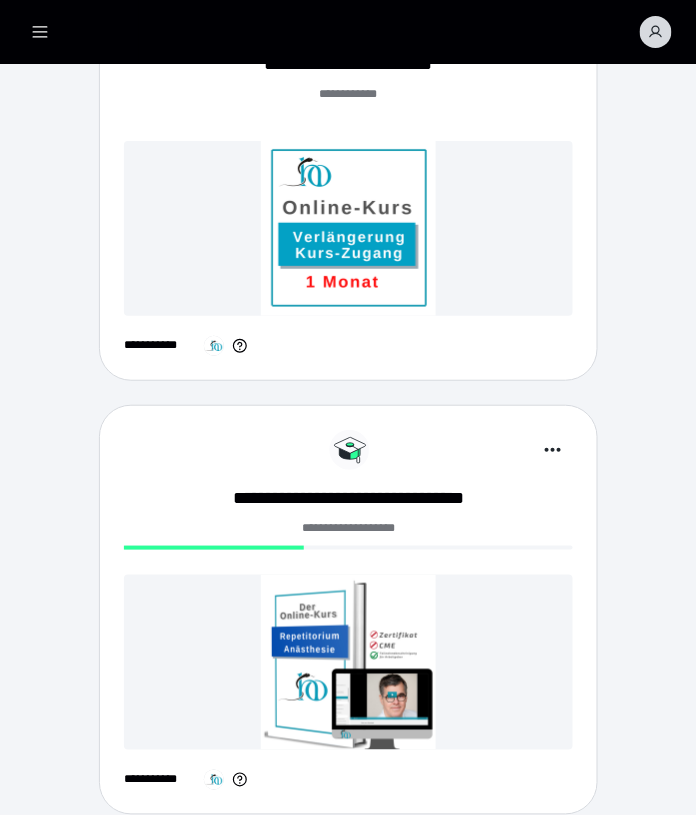 click at bounding box center [348, 662] 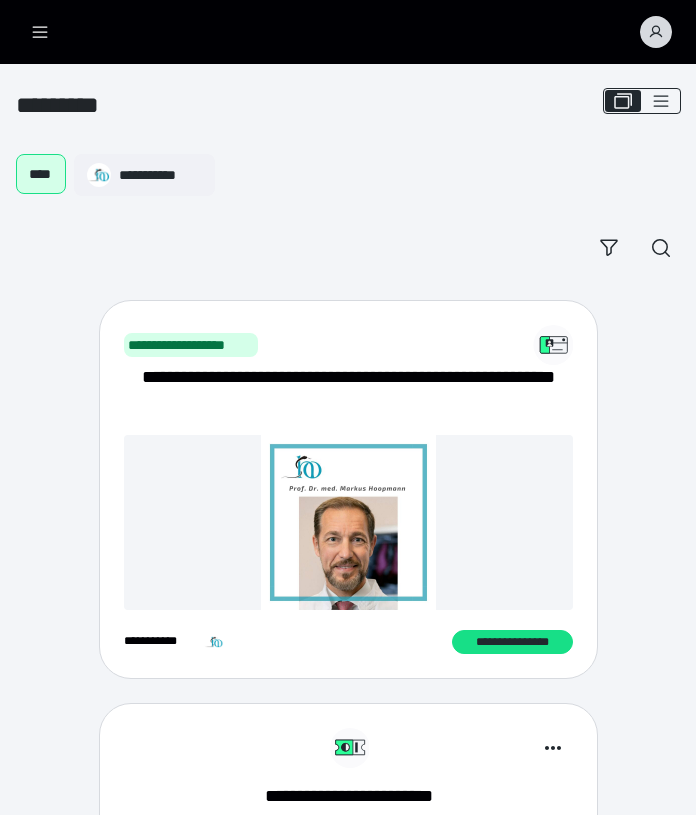 scroll, scrollTop: 1184, scrollLeft: 0, axis: vertical 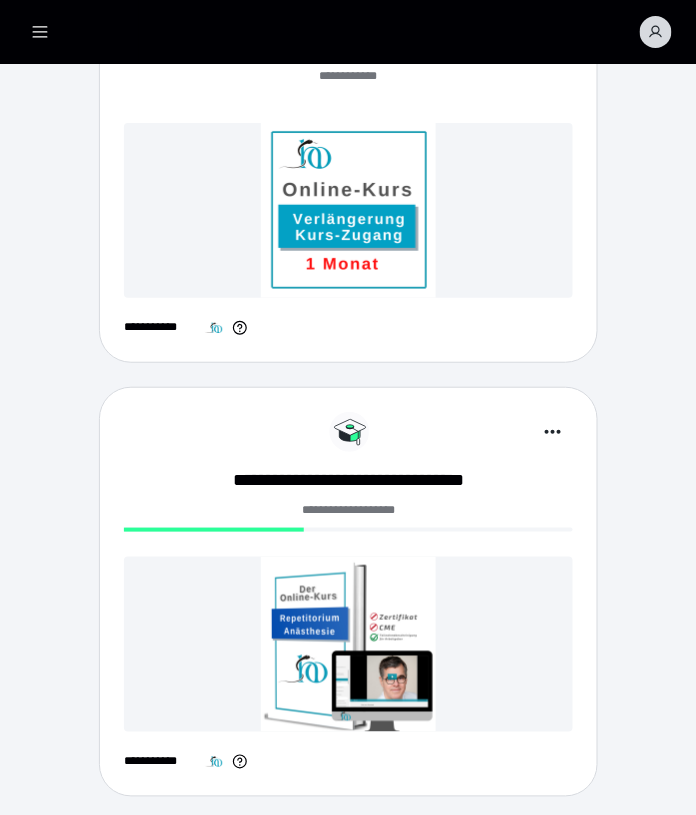 click on "**********" at bounding box center (348, 600) 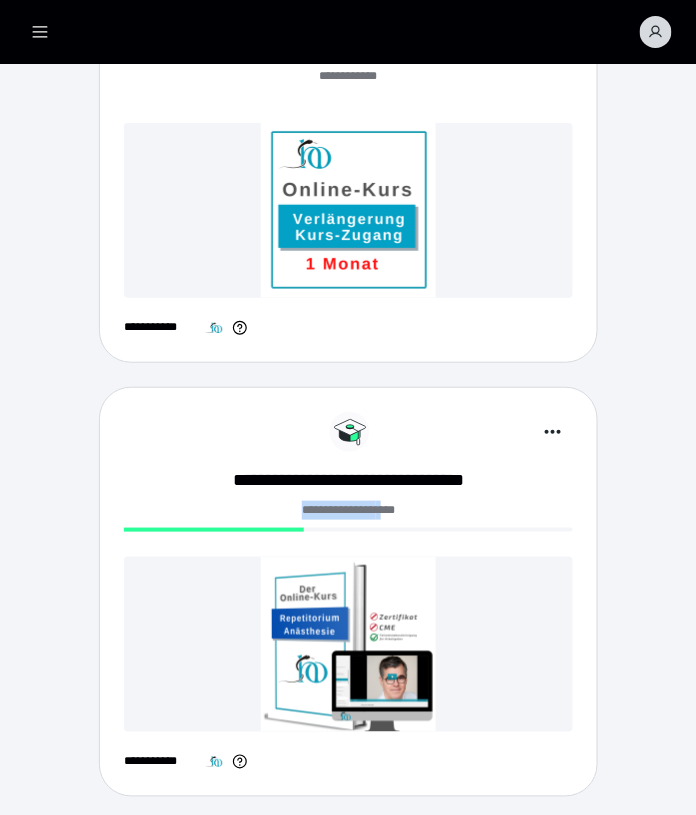 click on "**********" at bounding box center [348, 600] 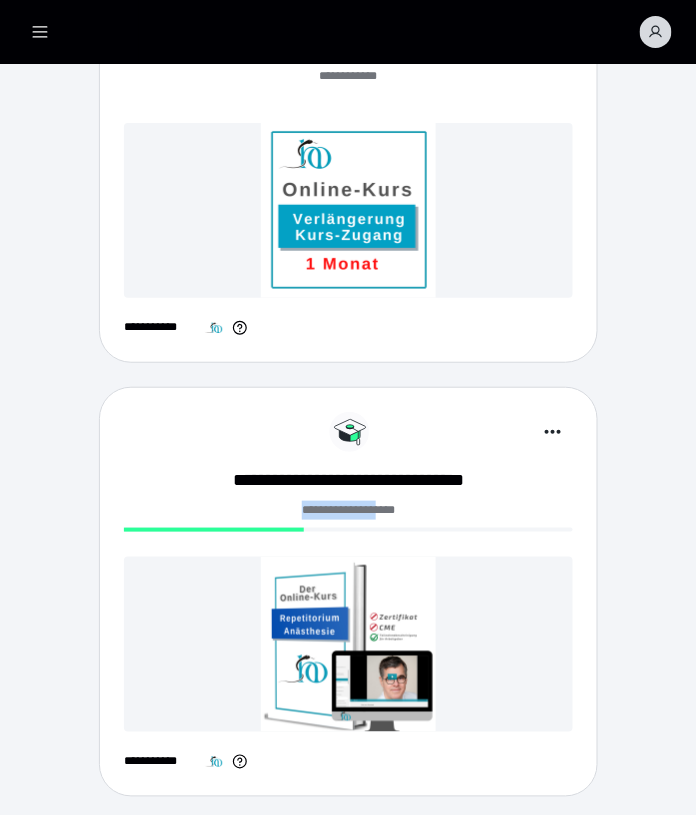 click at bounding box center [348, 644] 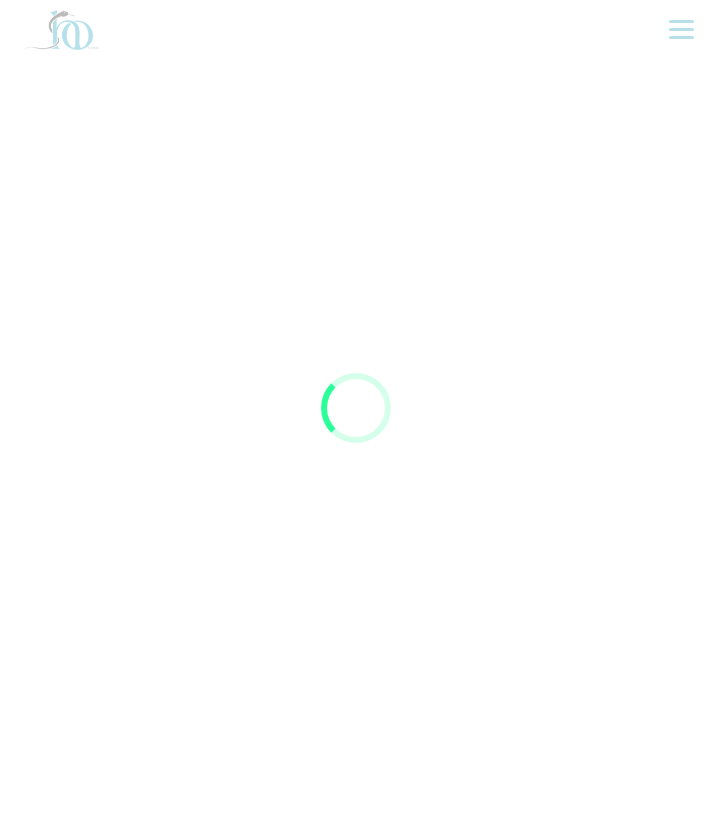 scroll, scrollTop: 0, scrollLeft: 0, axis: both 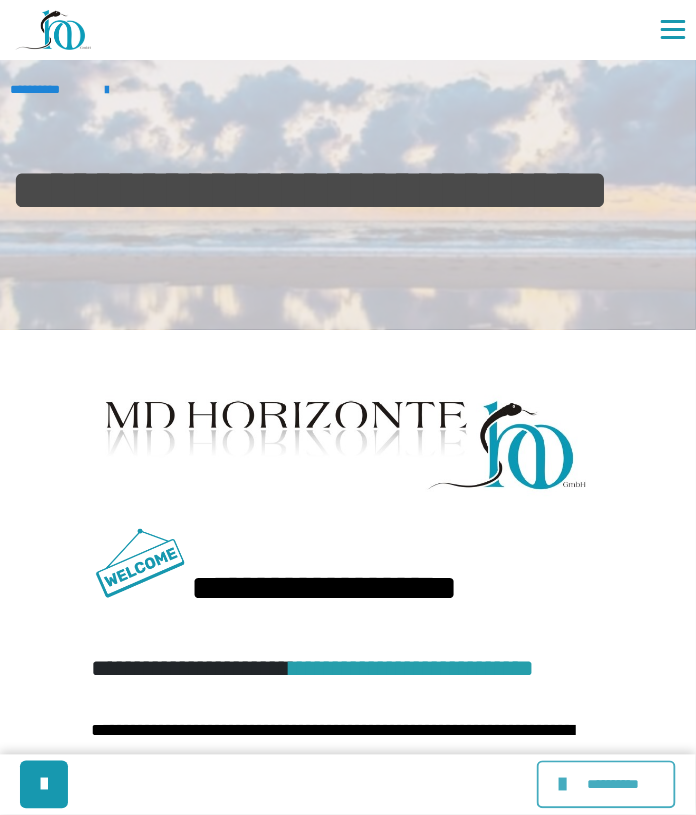 click at bounding box center (565, 785) 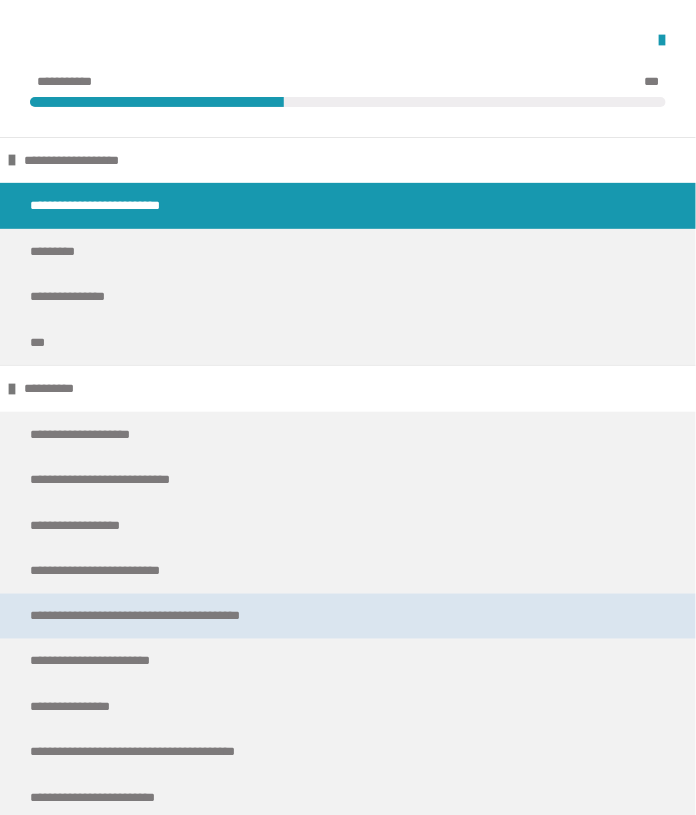 scroll, scrollTop: 250, scrollLeft: 0, axis: vertical 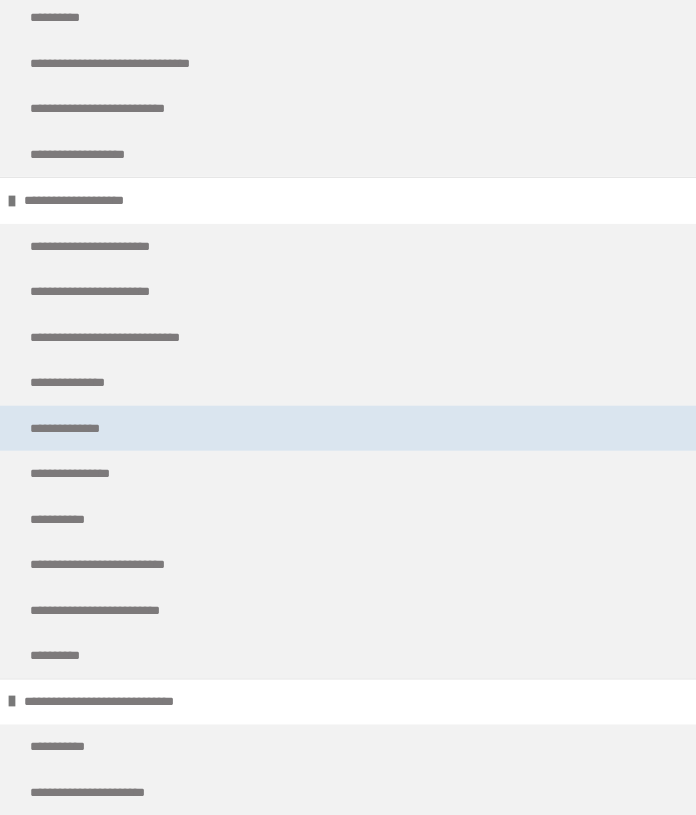 click on "**********" at bounding box center (348, 429) 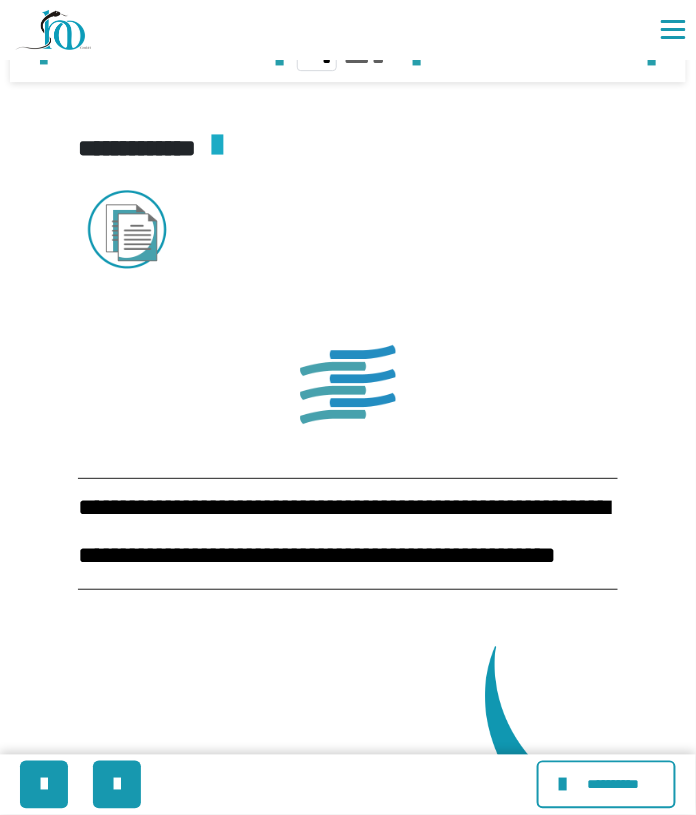 scroll, scrollTop: 2489, scrollLeft: 0, axis: vertical 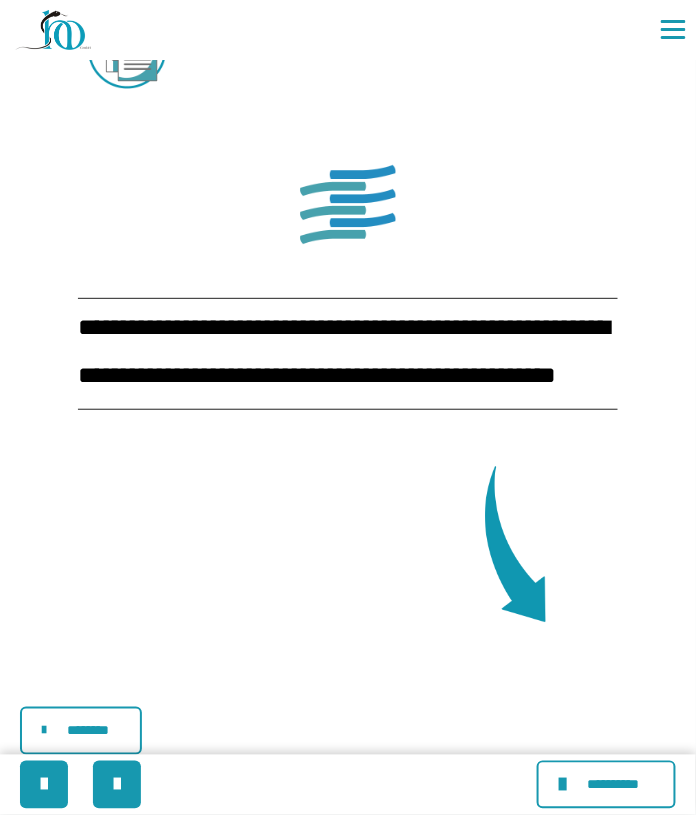click on "********" at bounding box center (88, 731) 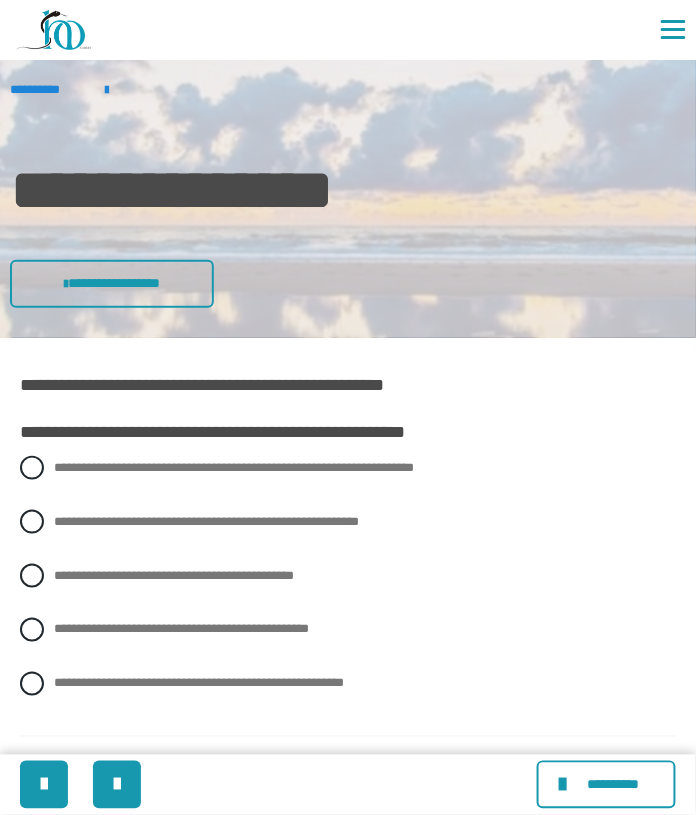 click on "**********" at bounding box center [348, 2207] 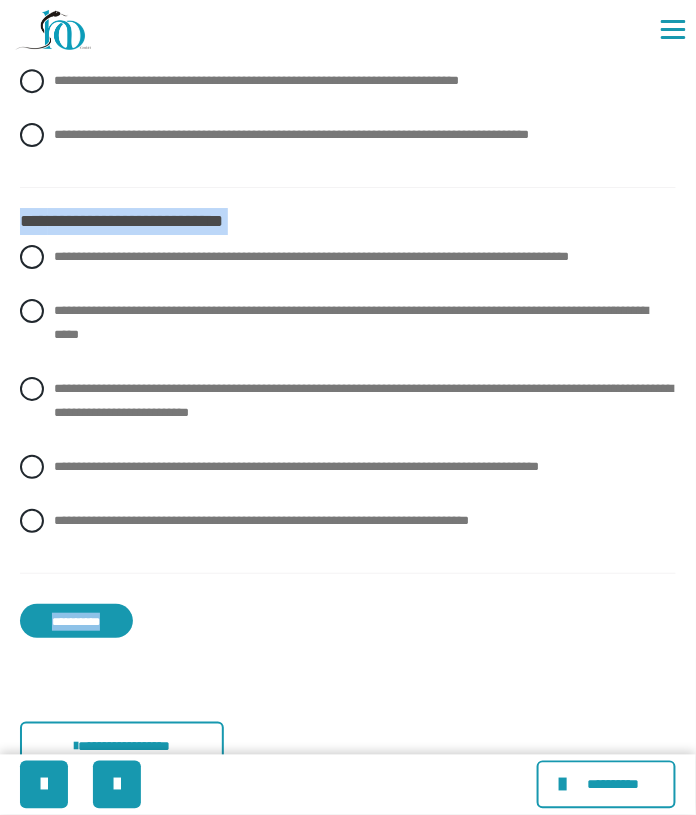 scroll, scrollTop: 3510, scrollLeft: 0, axis: vertical 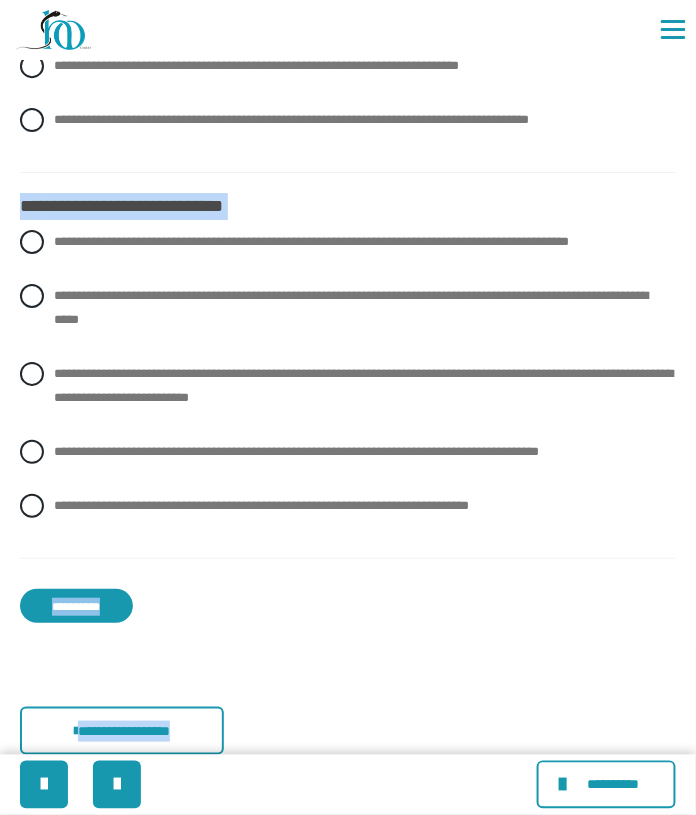 drag, startPoint x: 20, startPoint y: 381, endPoint x: 328, endPoint y: 818, distance: 534.63354 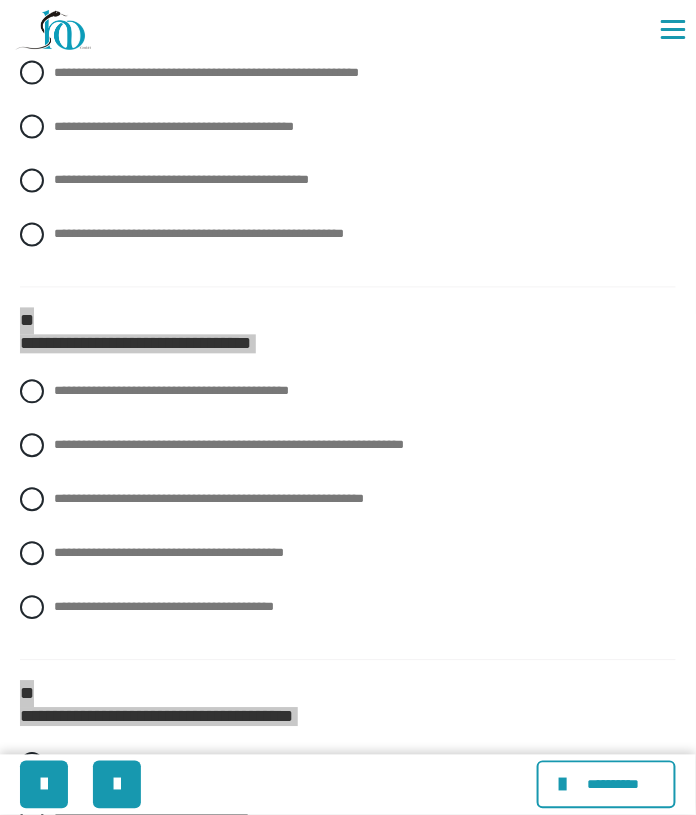 scroll, scrollTop: 448, scrollLeft: 0, axis: vertical 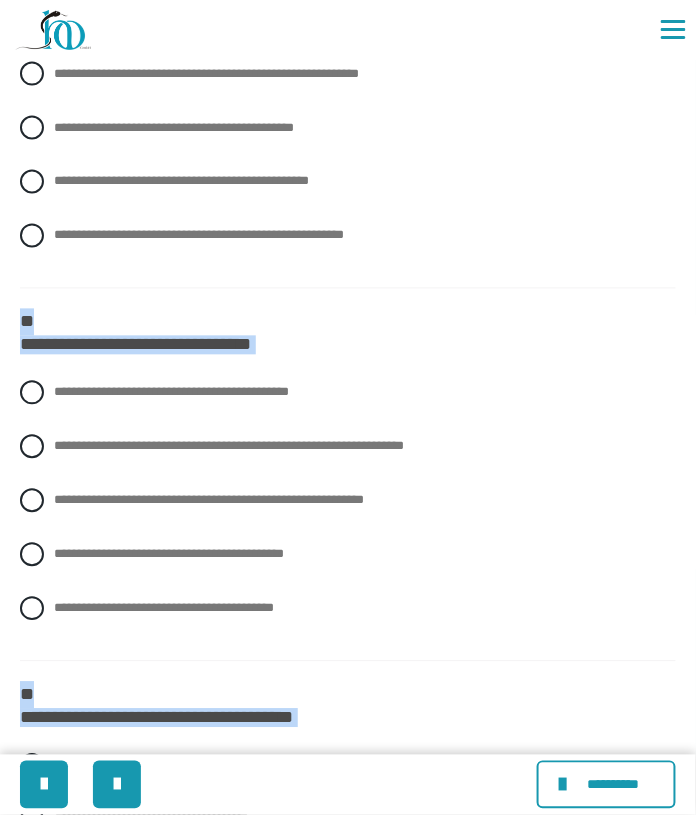 click on "**********" at bounding box center [348, 345] 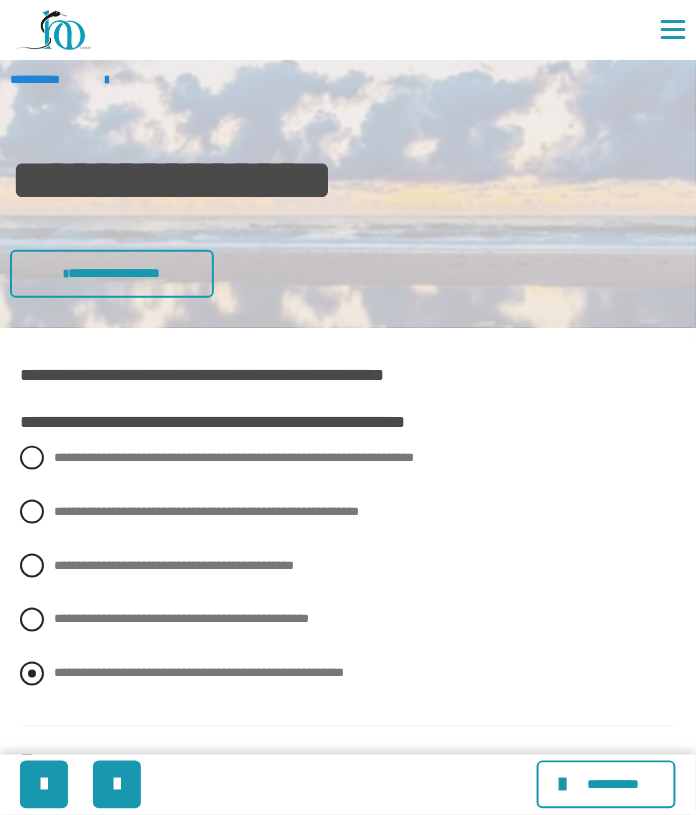 scroll, scrollTop: 0, scrollLeft: 0, axis: both 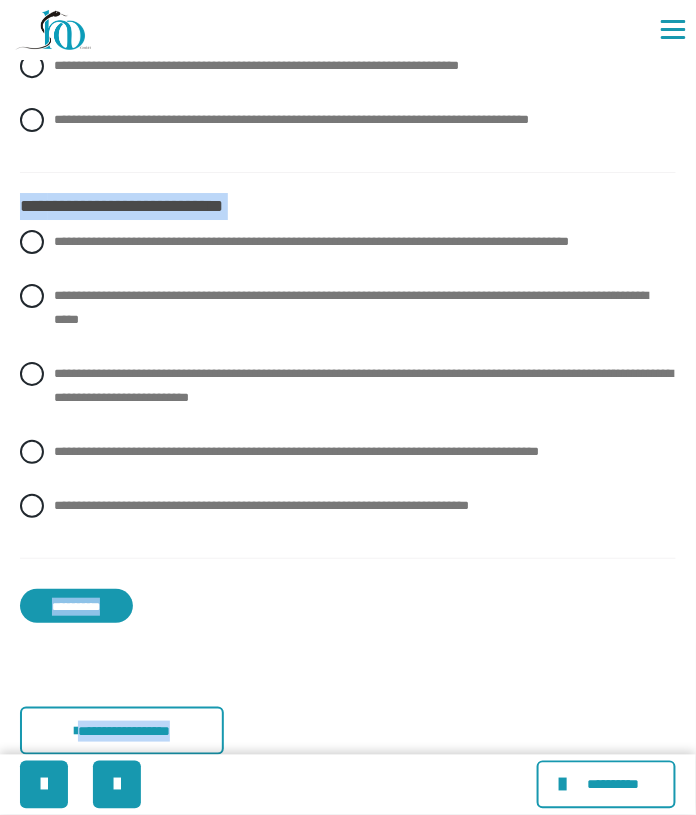 drag, startPoint x: 21, startPoint y: 383, endPoint x: 296, endPoint y: 863, distance: 553.19525 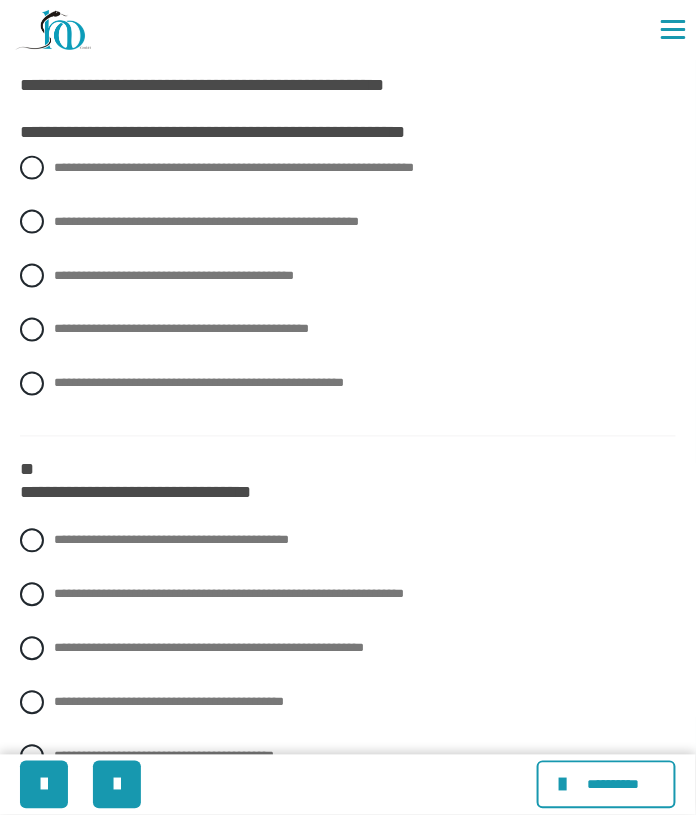scroll, scrollTop: 304, scrollLeft: 0, axis: vertical 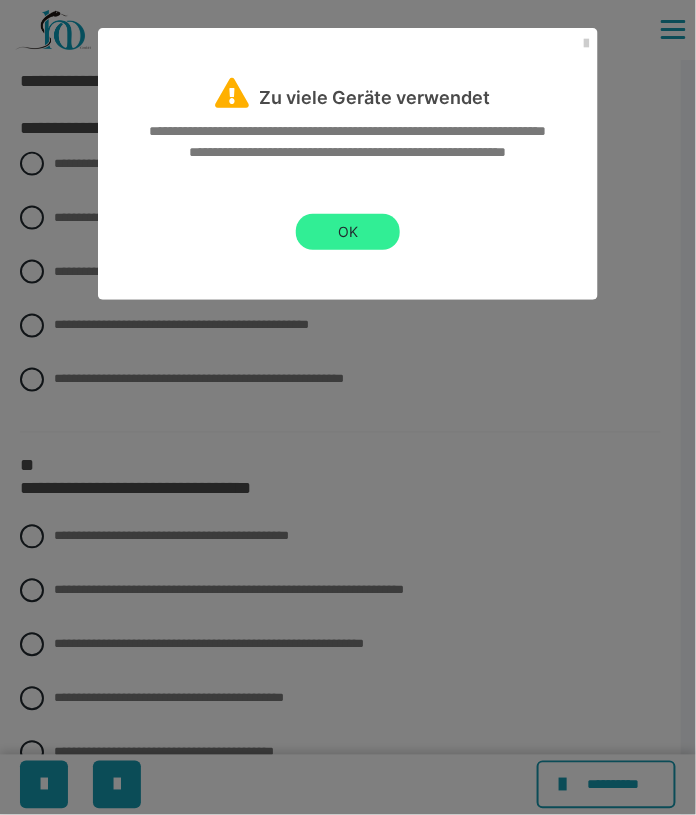 click on "OK" at bounding box center [348, 232] 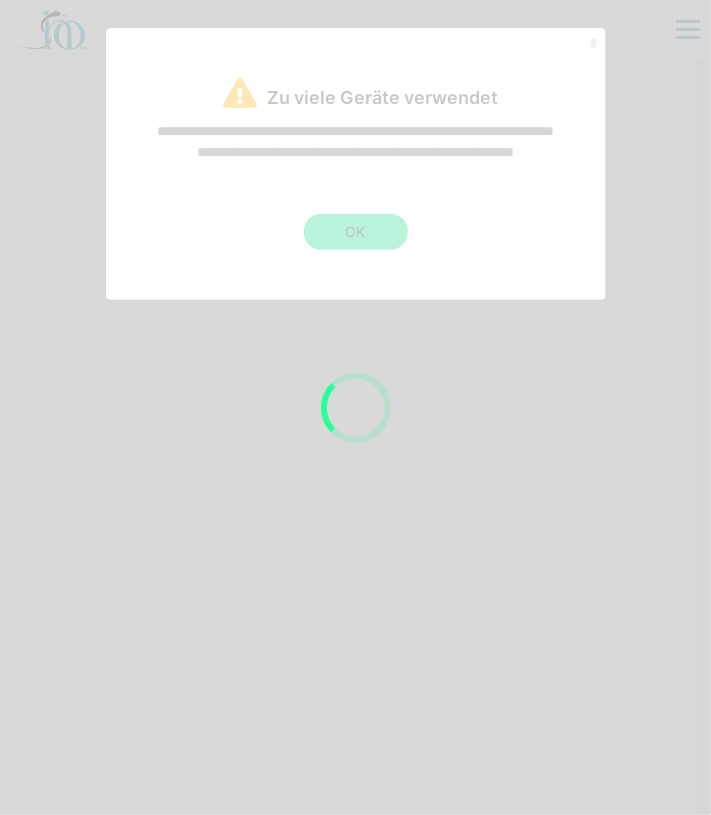 click at bounding box center (355, 407) 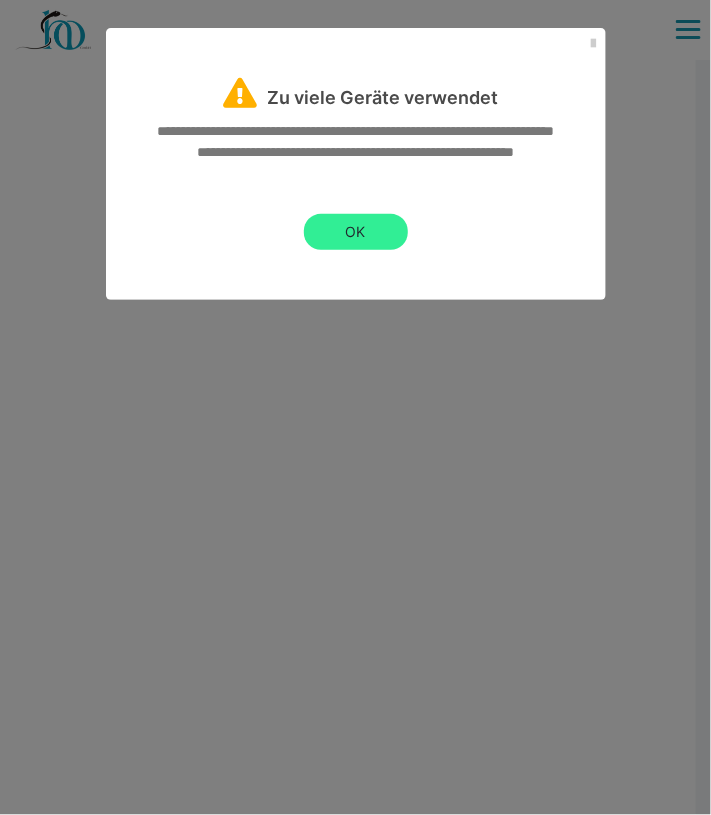 click on "OK" at bounding box center [356, 232] 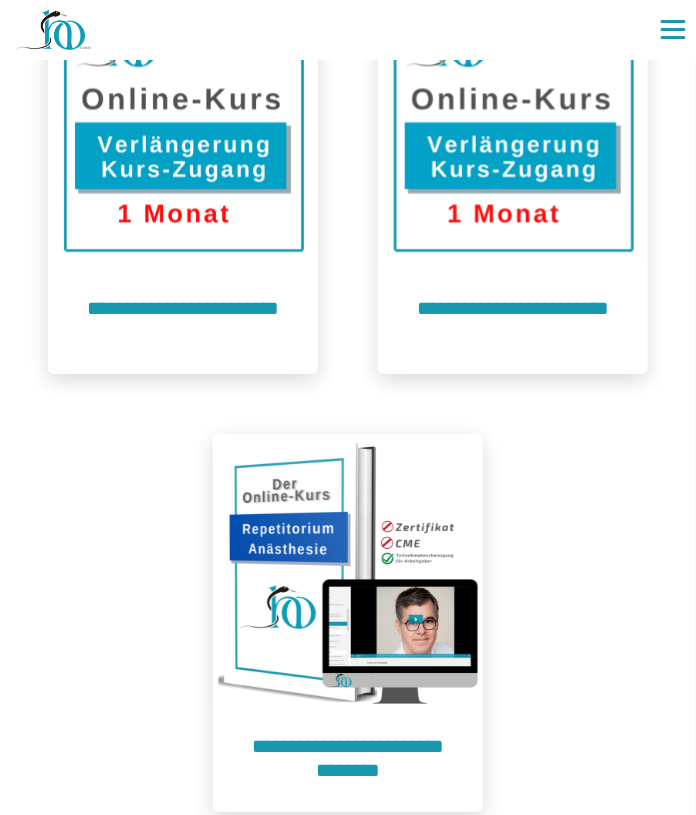 scroll, scrollTop: 822, scrollLeft: 0, axis: vertical 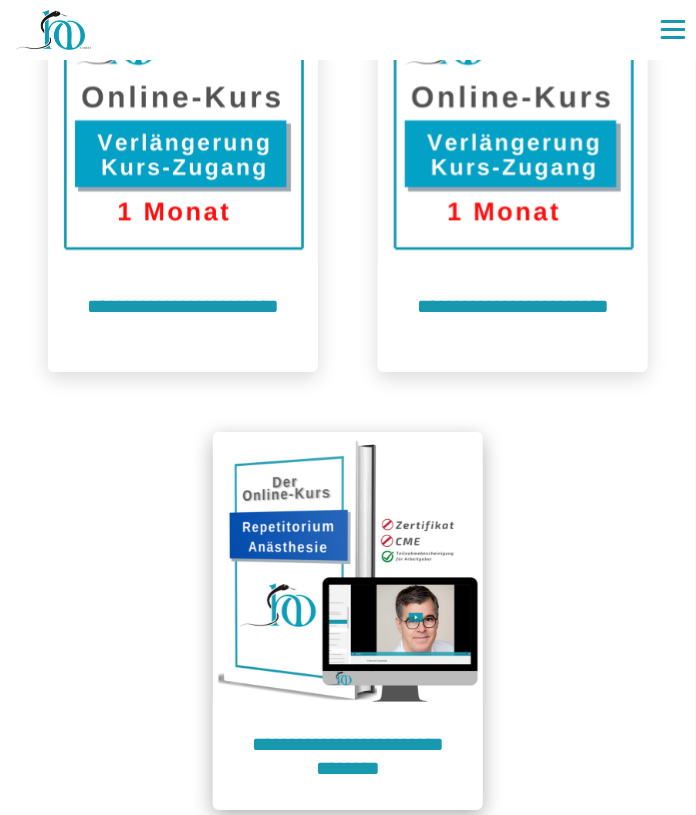click at bounding box center [348, 567] 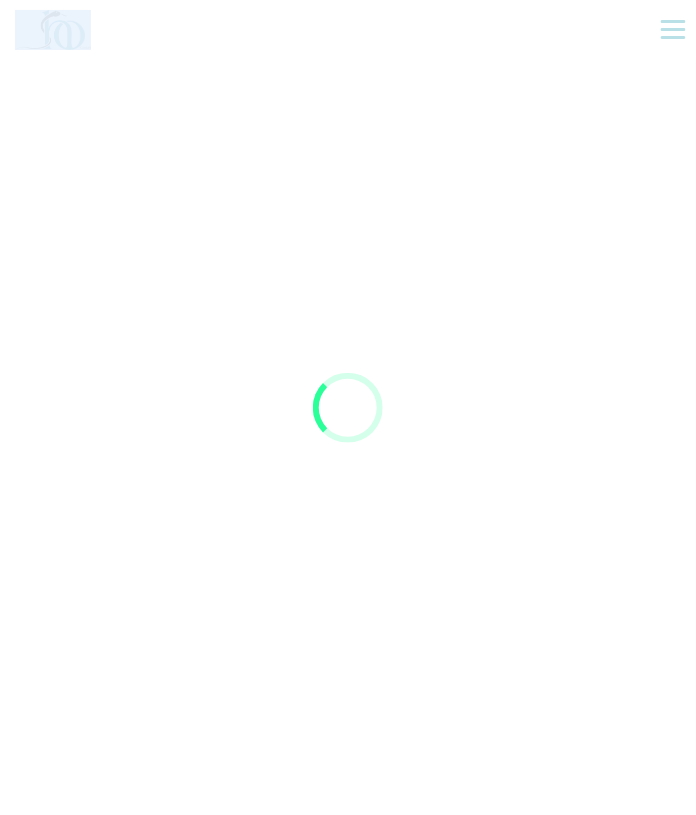 scroll, scrollTop: 0, scrollLeft: 0, axis: both 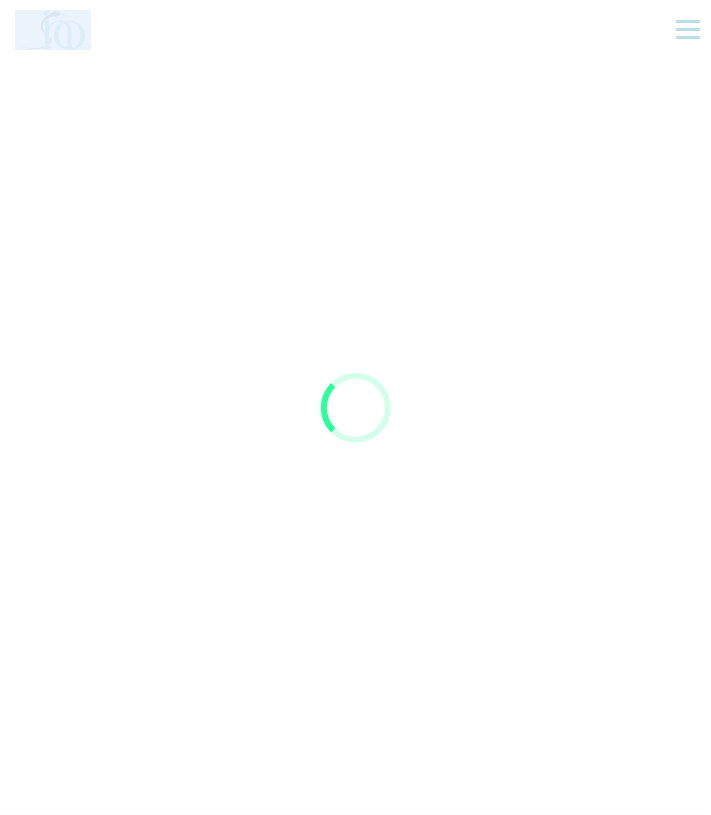 click at bounding box center (355, 407) 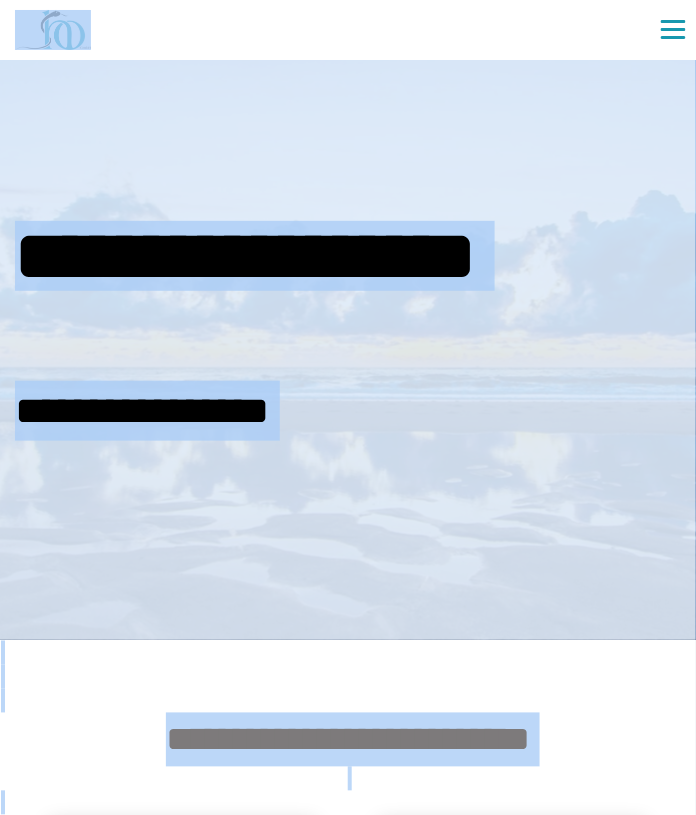 click at bounding box center (348, 340) 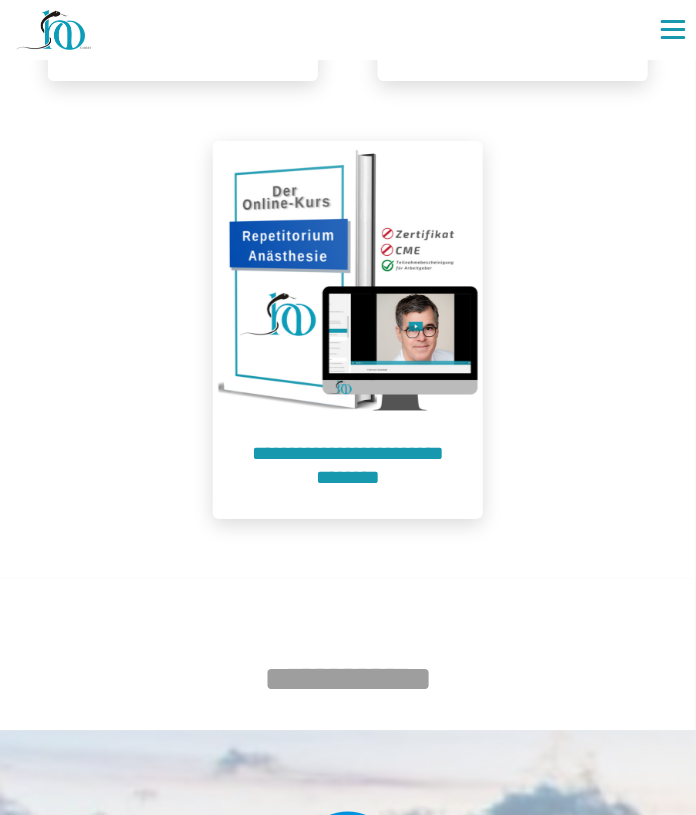 scroll, scrollTop: 1122, scrollLeft: 0, axis: vertical 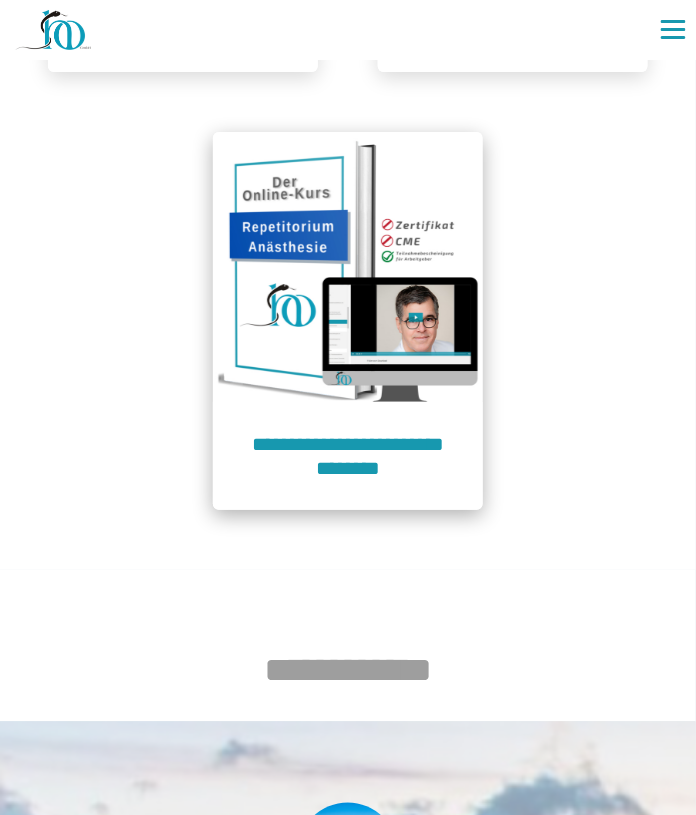 click on "**********" at bounding box center [348, 456] 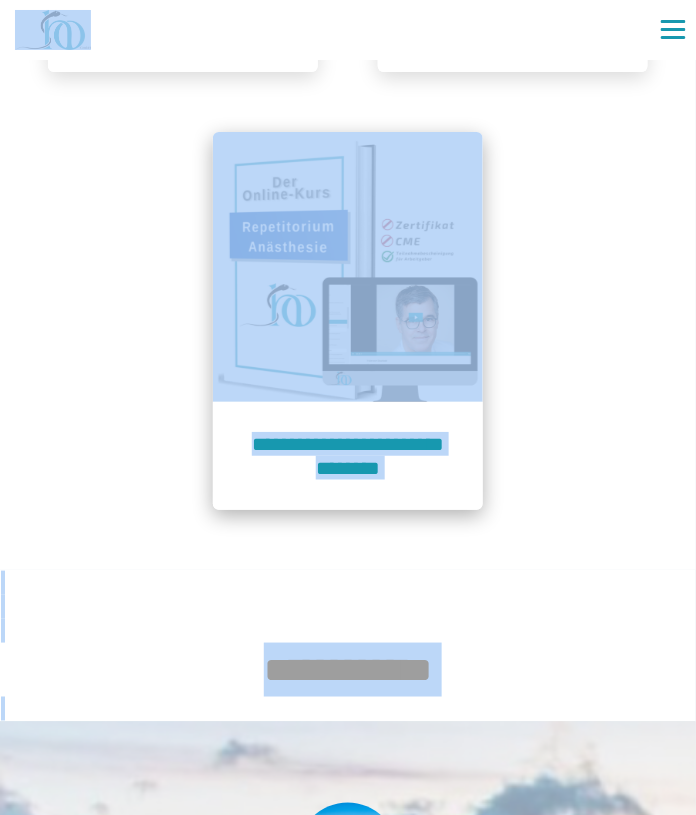 scroll, scrollTop: 0, scrollLeft: 0, axis: both 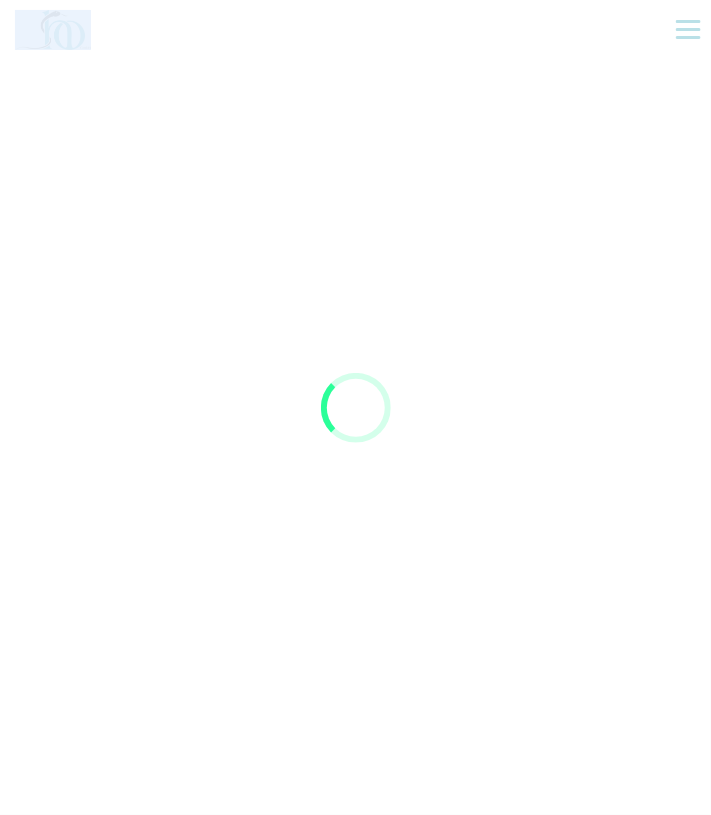 click at bounding box center [355, 407] 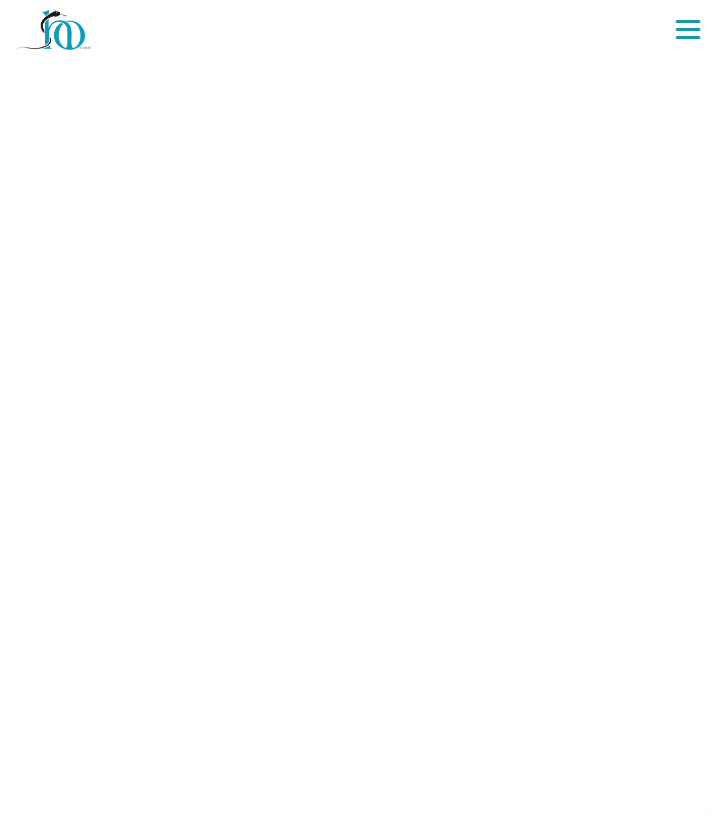 click on "**********" at bounding box center (355, 30) 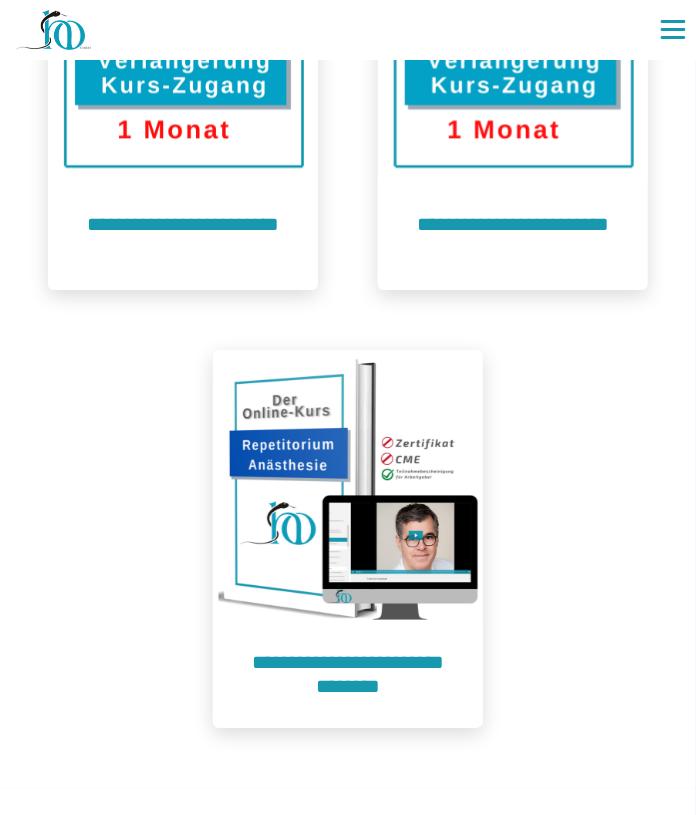scroll, scrollTop: 924, scrollLeft: 0, axis: vertical 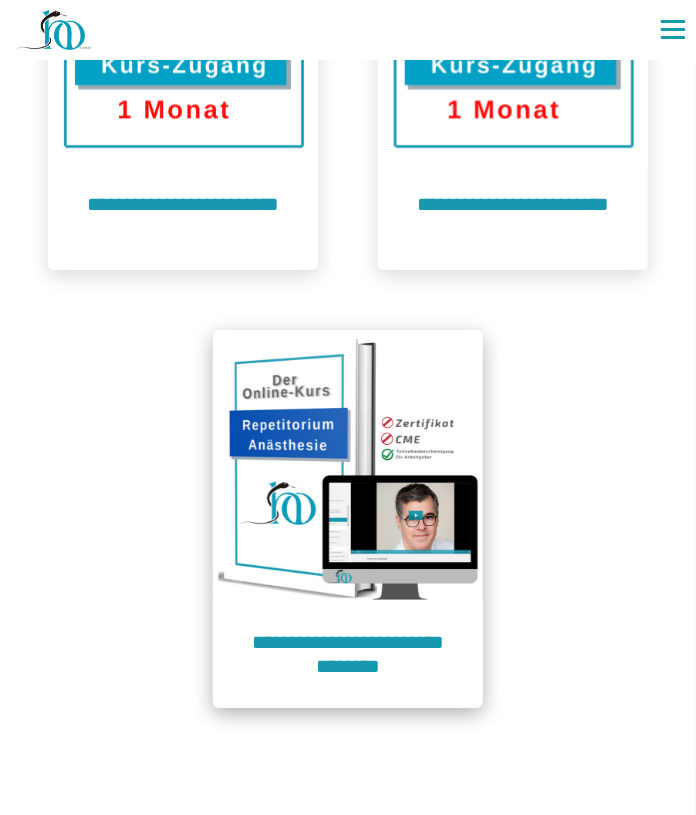 click at bounding box center [348, 465] 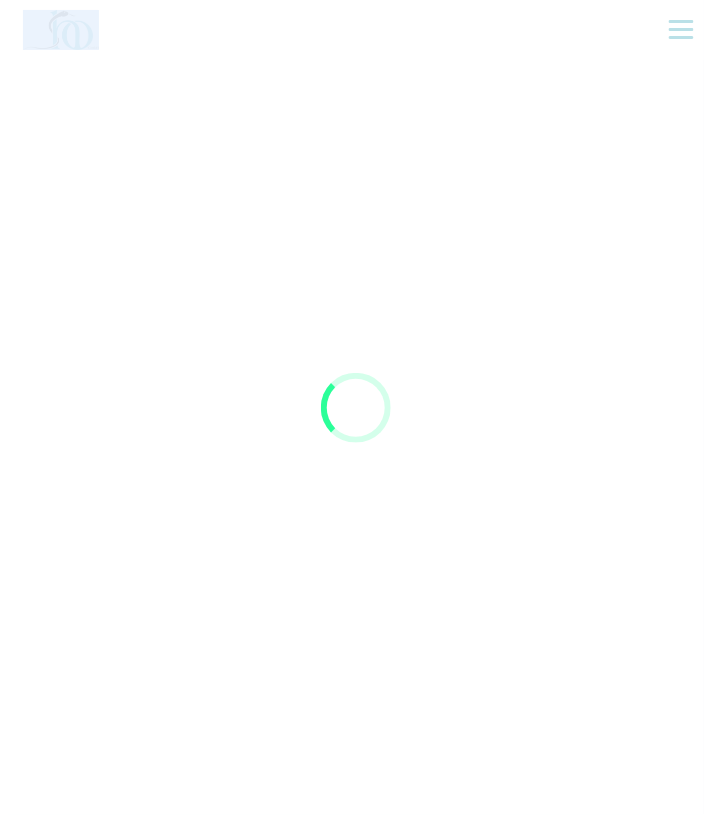 scroll, scrollTop: 0, scrollLeft: 0, axis: both 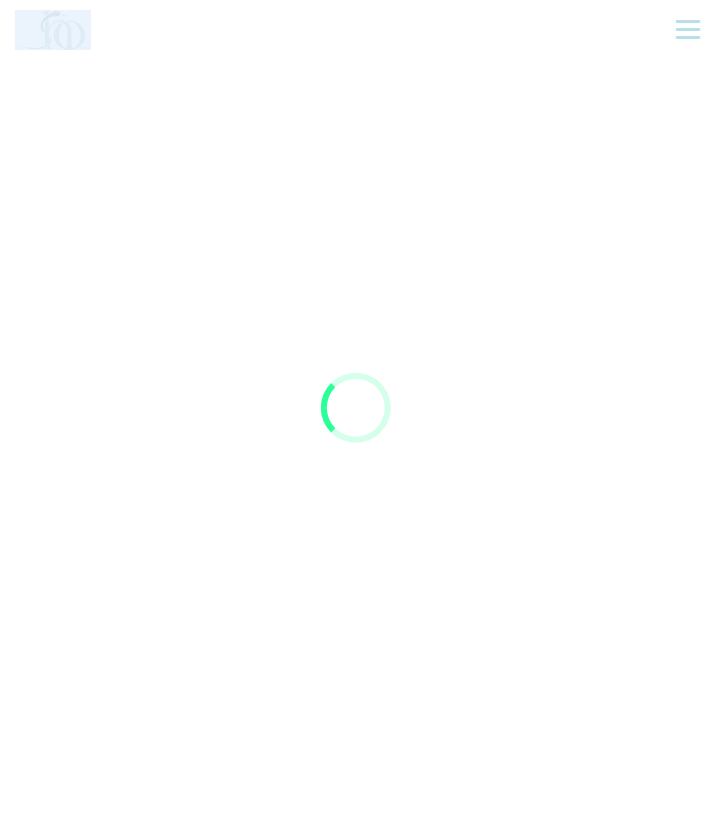 click at bounding box center [355, 407] 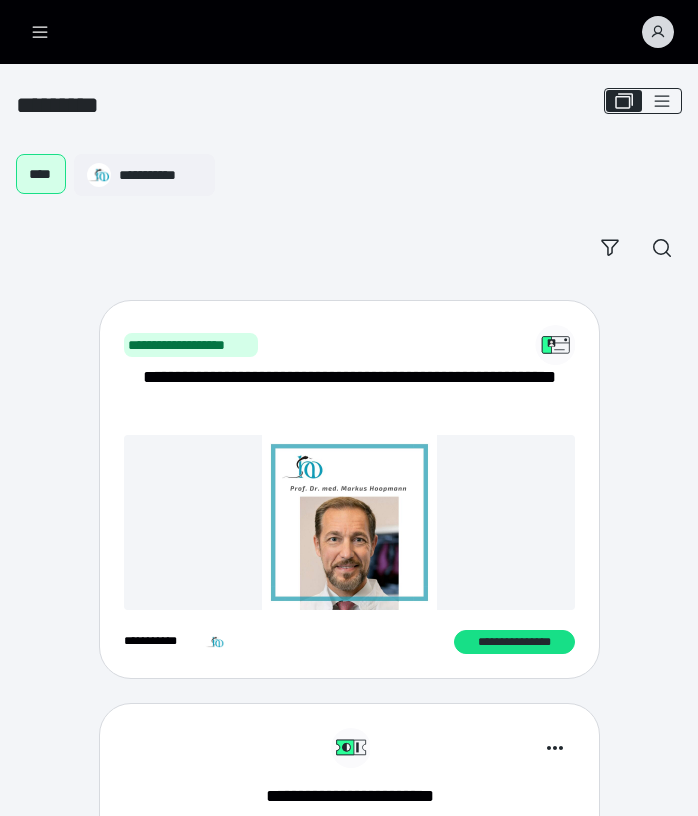 scroll, scrollTop: 0, scrollLeft: 0, axis: both 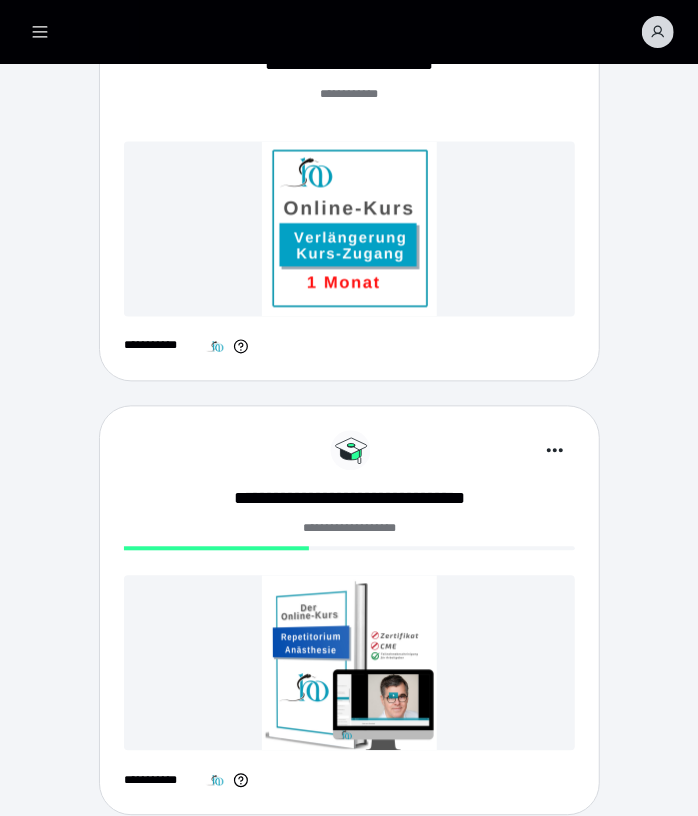 click at bounding box center [349, 663] 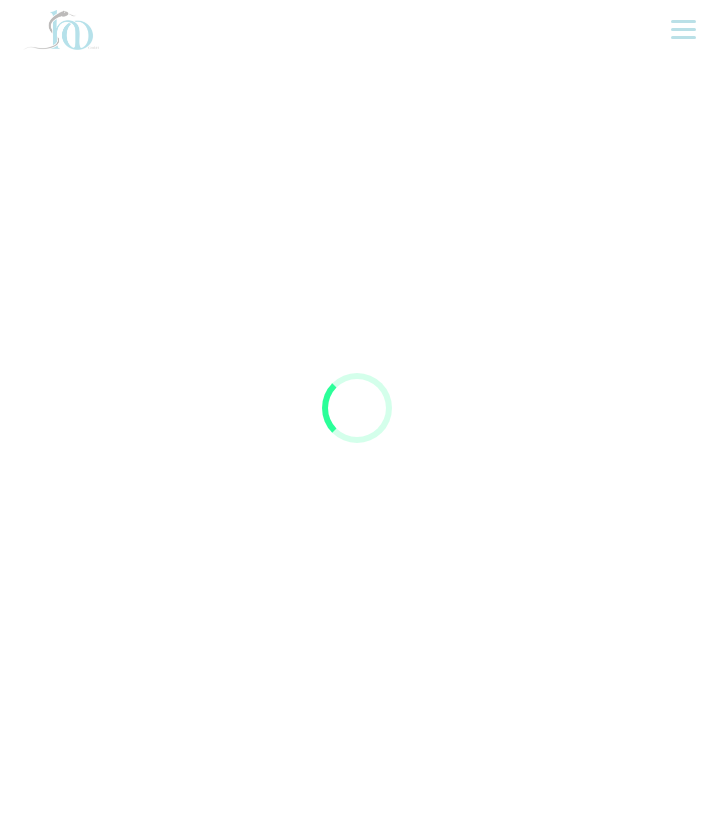 scroll, scrollTop: 0, scrollLeft: 0, axis: both 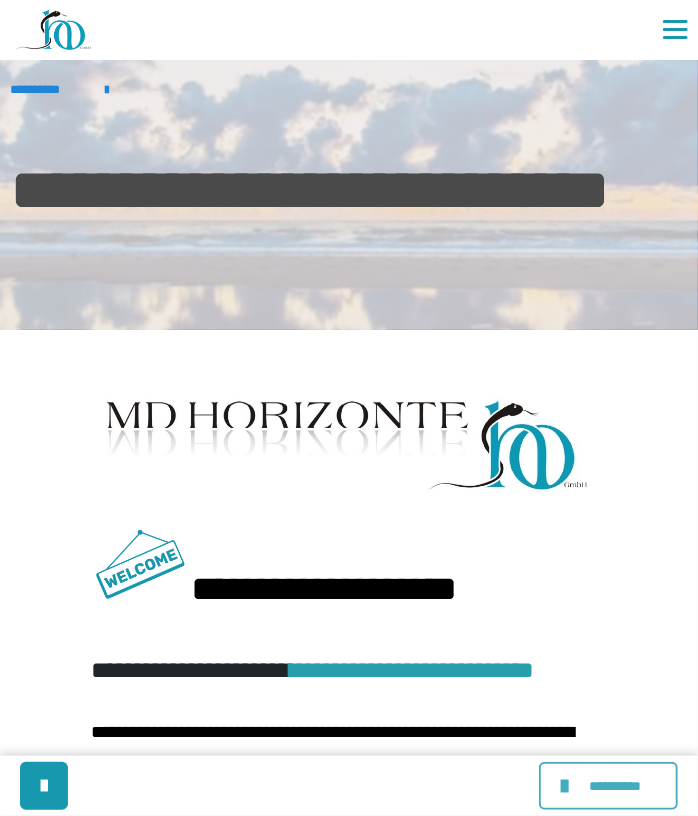 click at bounding box center [567, 786] 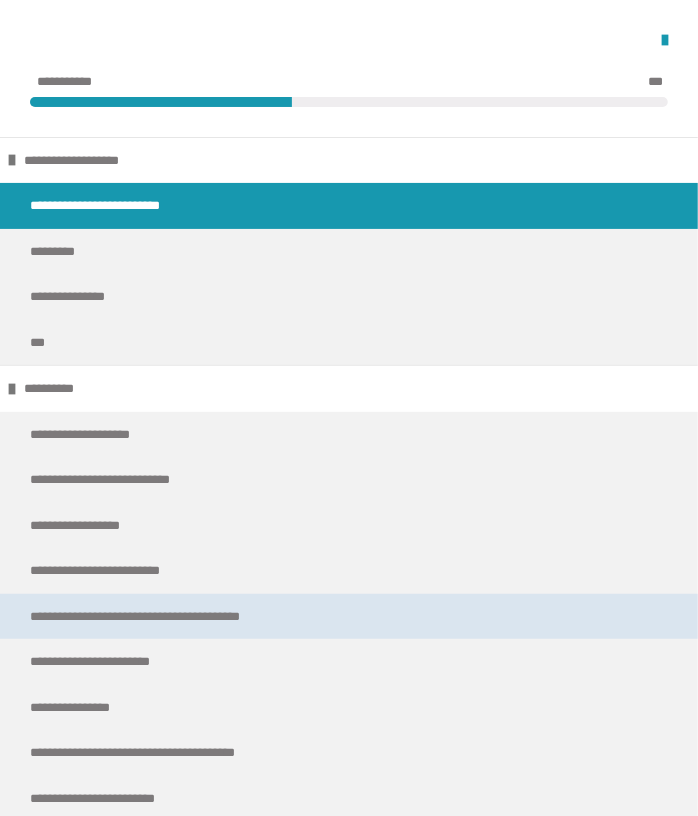 scroll, scrollTop: 565, scrollLeft: 0, axis: vertical 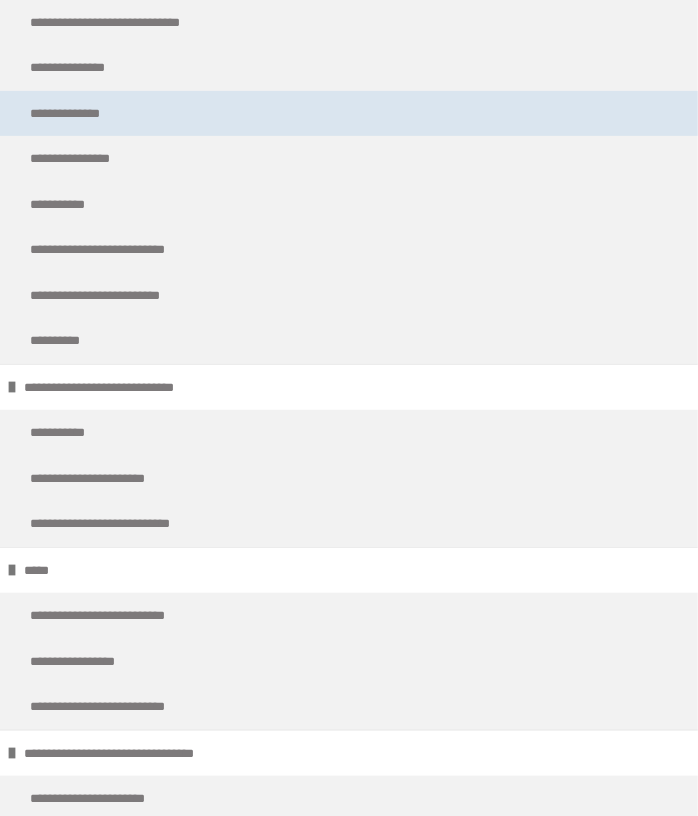 click on "**********" at bounding box center (79, 114) 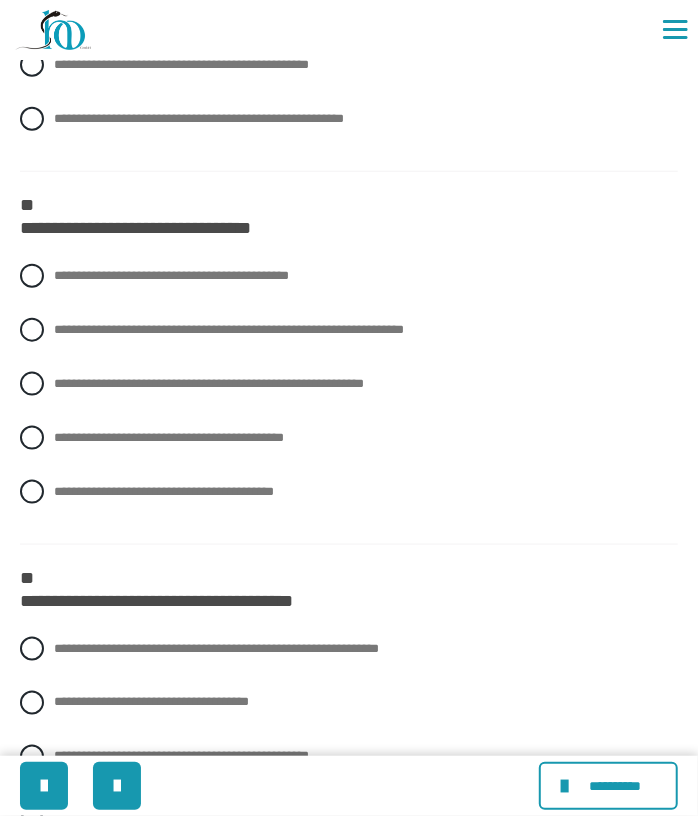 scroll, scrollTop: 0, scrollLeft: 0, axis: both 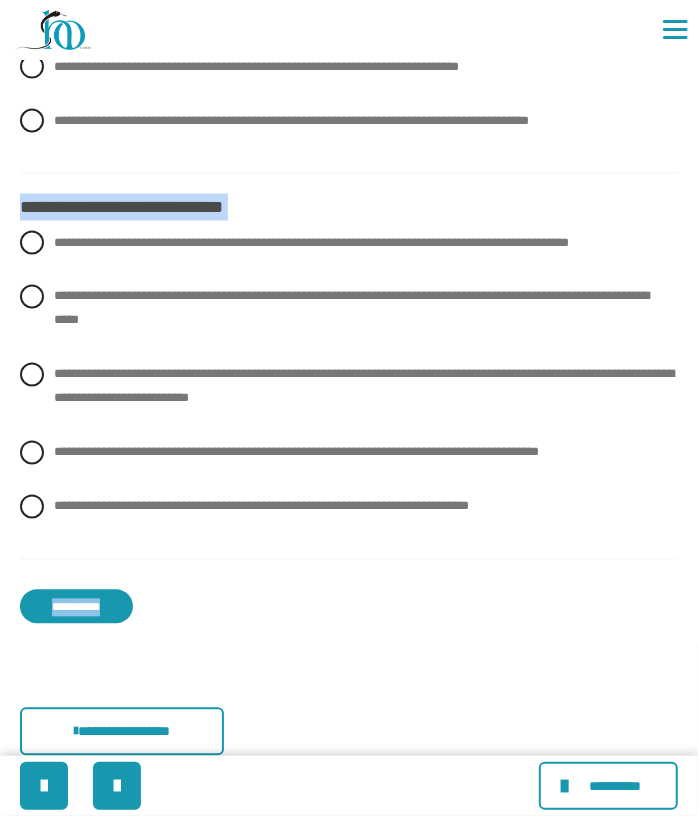 drag, startPoint x: 24, startPoint y: 384, endPoint x: 273, endPoint y: 613, distance: 338.2928 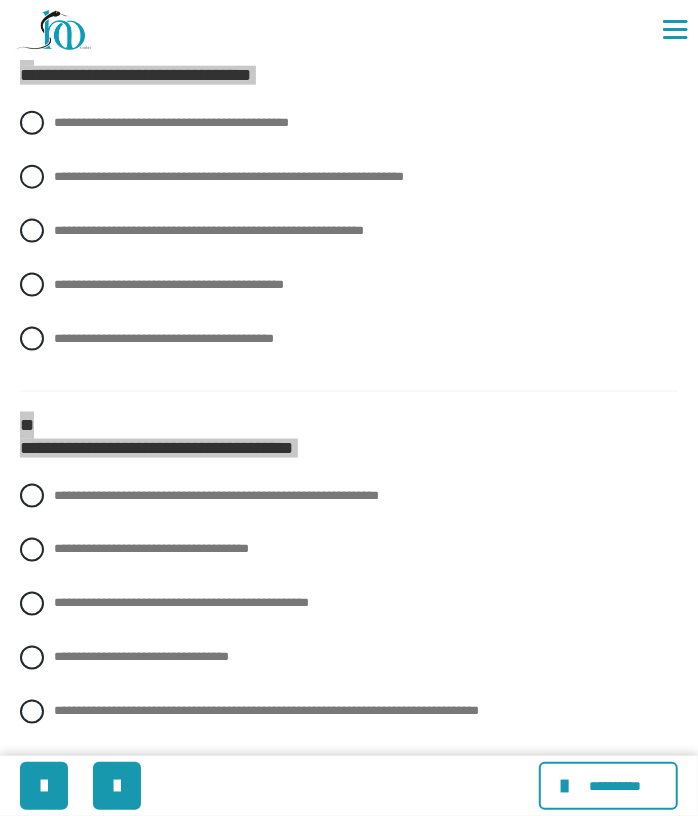 scroll, scrollTop: 714, scrollLeft: 0, axis: vertical 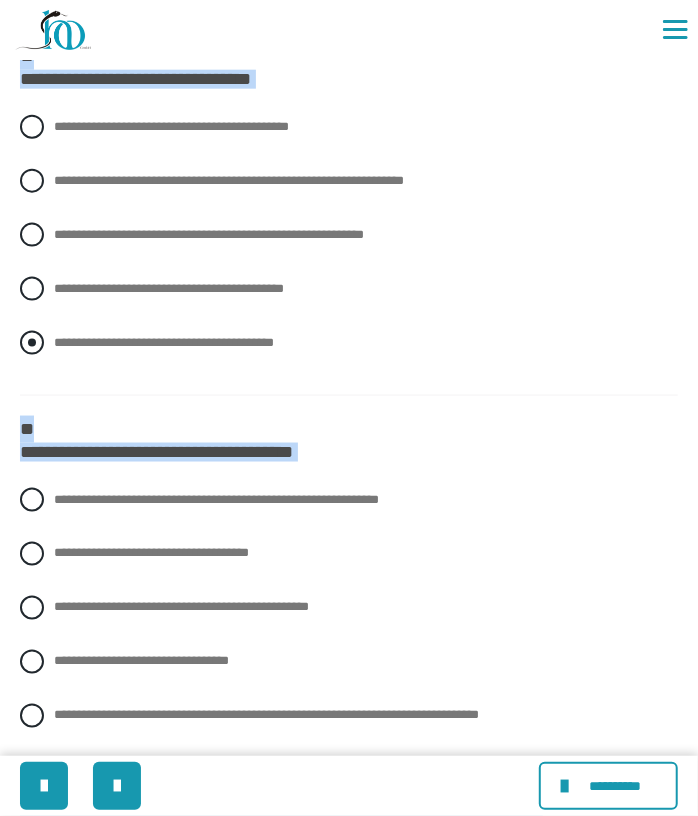 click on "**********" at bounding box center (349, 343) 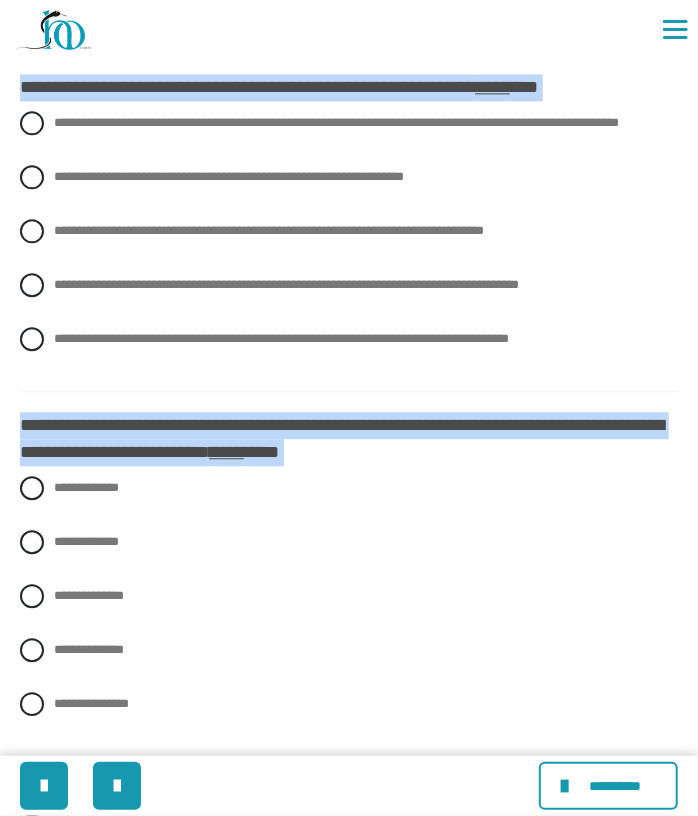 scroll, scrollTop: 1430, scrollLeft: 0, axis: vertical 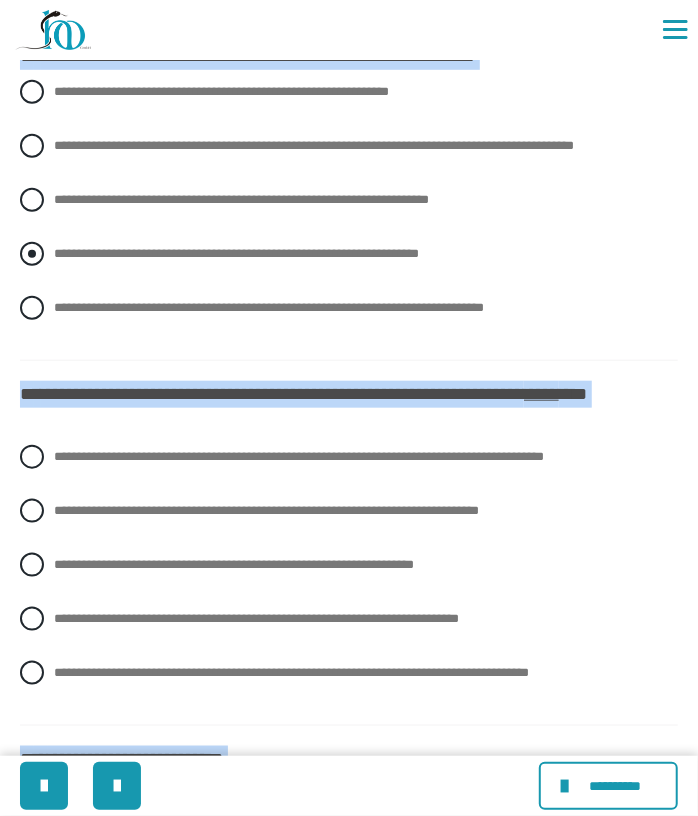 click on "**********" at bounding box center (236, 253) 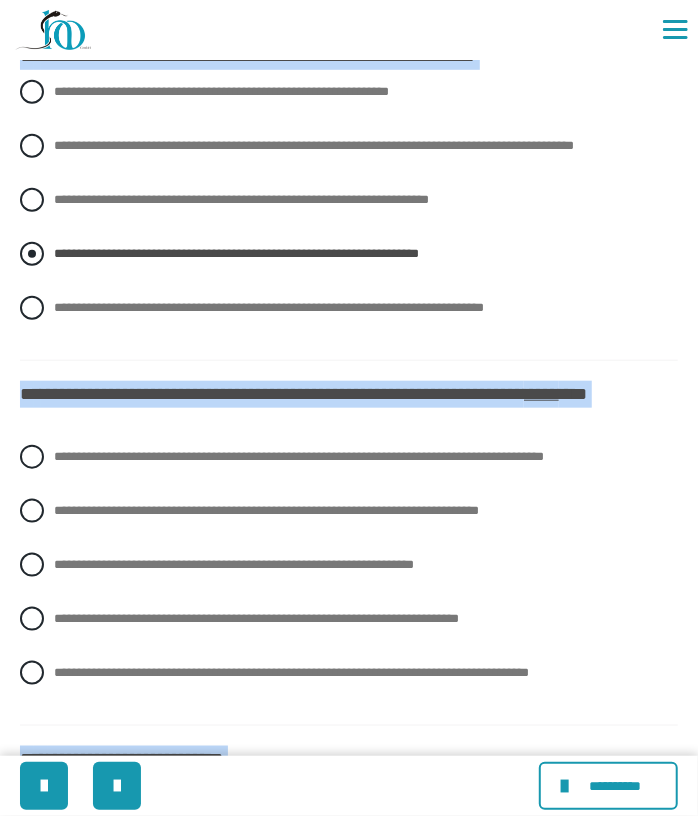 click on "**********" at bounding box center [236, 253] 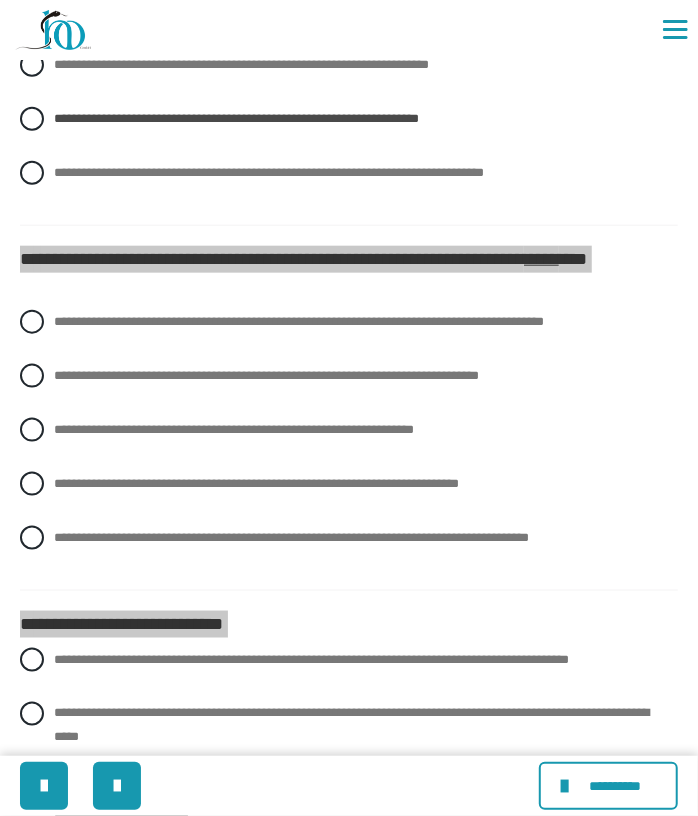 scroll, scrollTop: 2996, scrollLeft: 0, axis: vertical 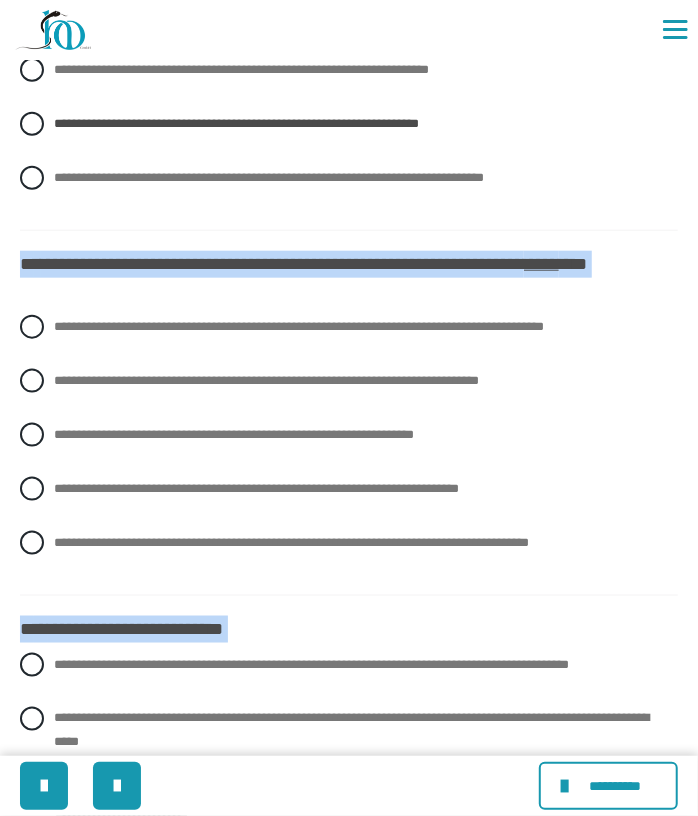 click on "**********" at bounding box center [314, 264] 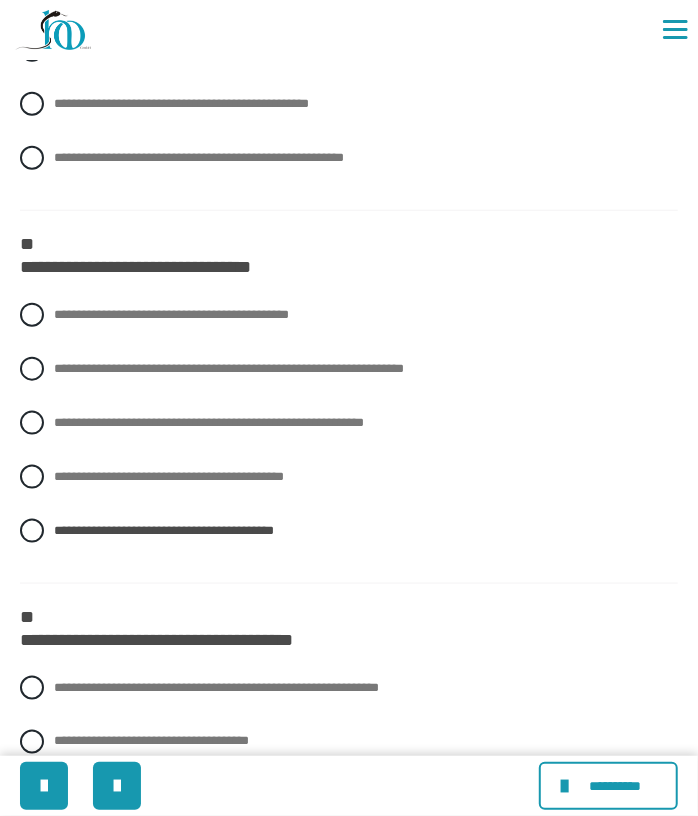 scroll, scrollTop: 532, scrollLeft: 0, axis: vertical 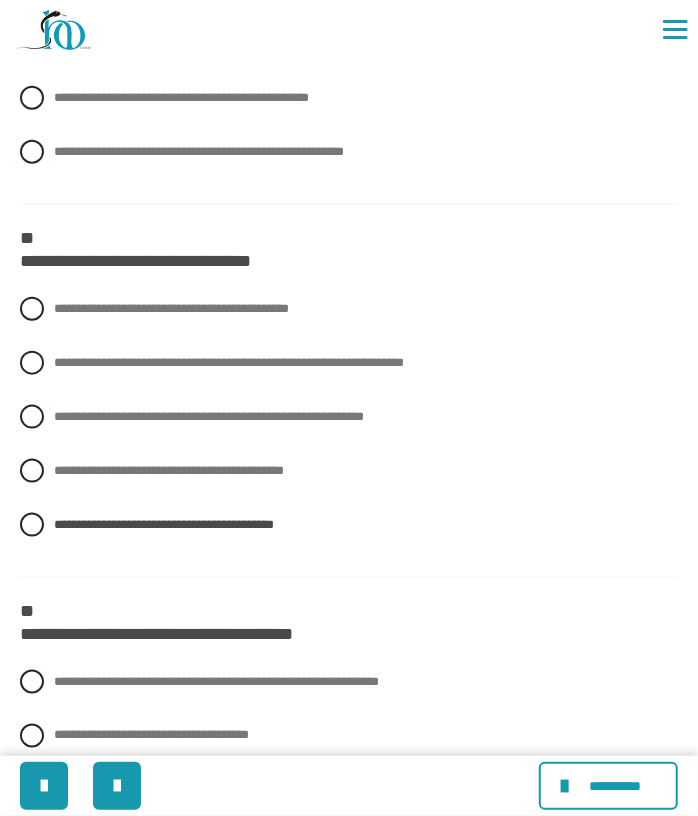 click on "**********" at bounding box center (349, 261) 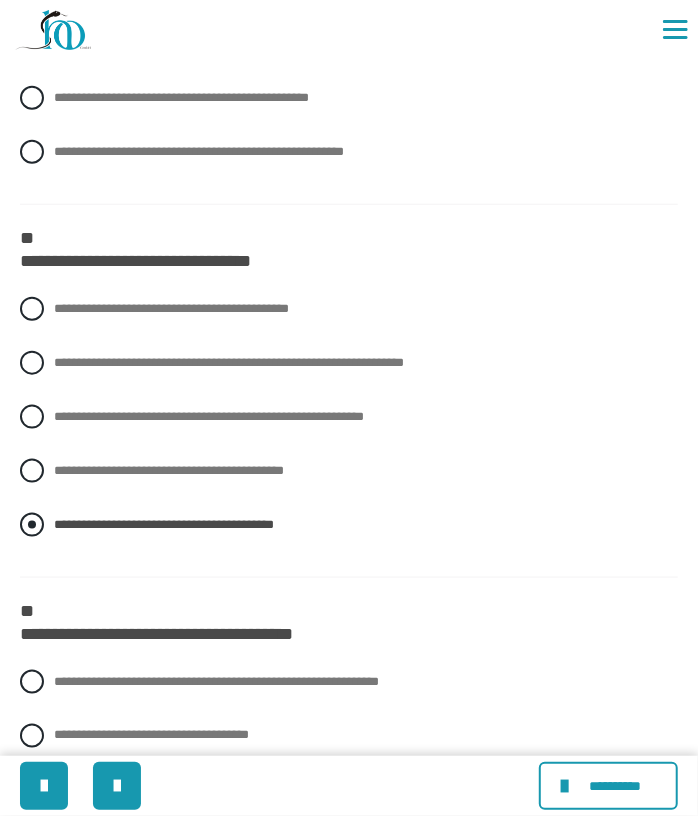 click at bounding box center (32, 525) 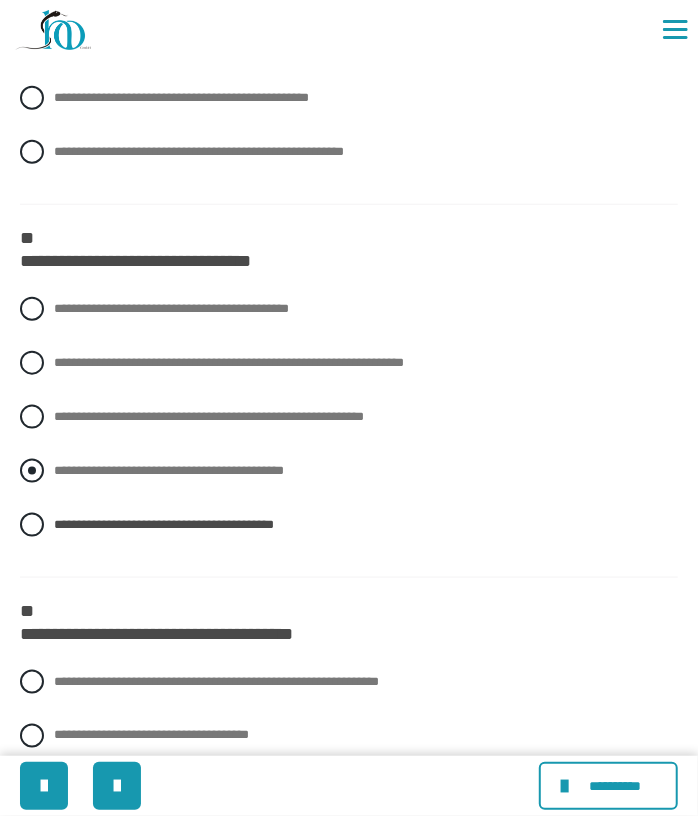 click at bounding box center (32, 471) 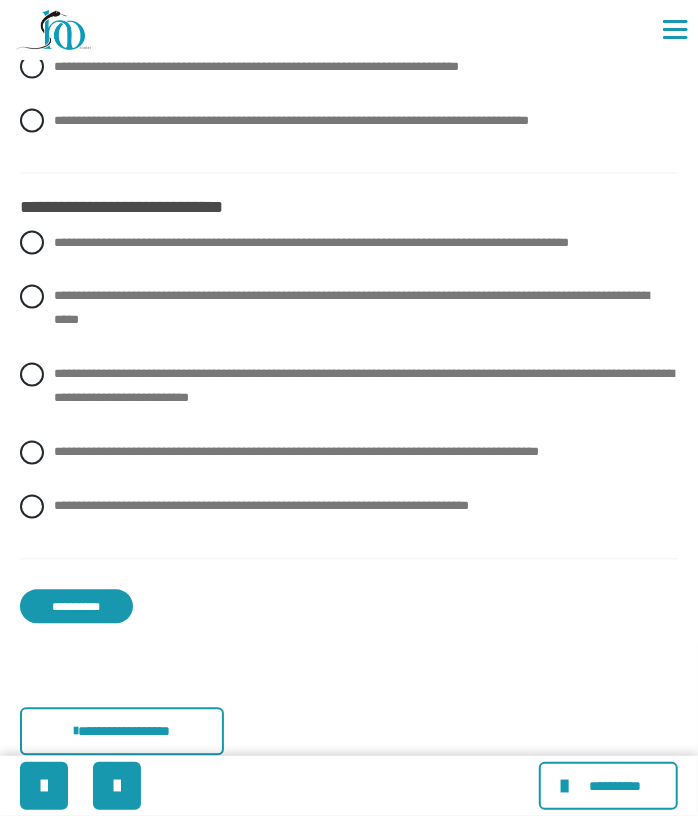scroll, scrollTop: 3509, scrollLeft: 0, axis: vertical 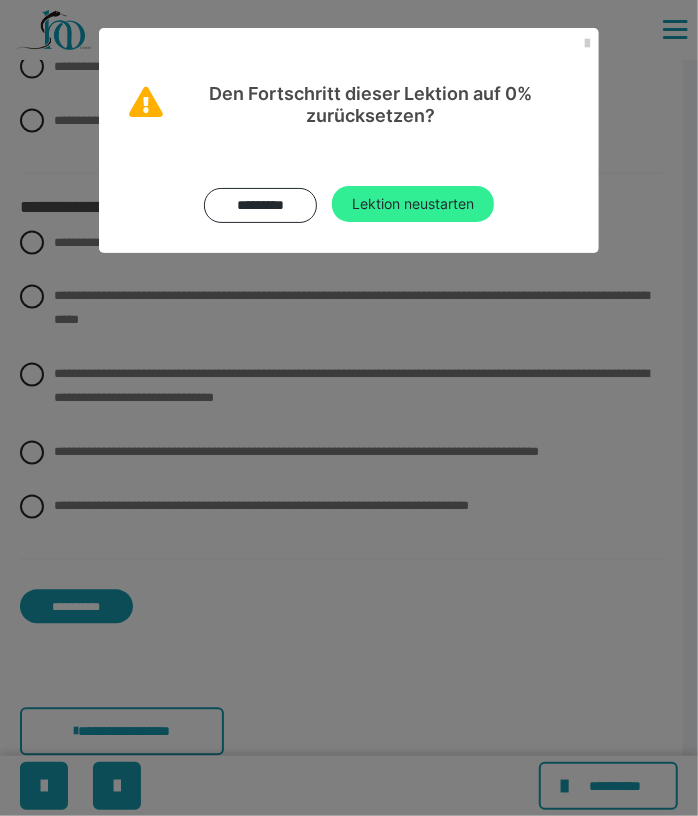 click on "Lektion neustarten" at bounding box center [413, 204] 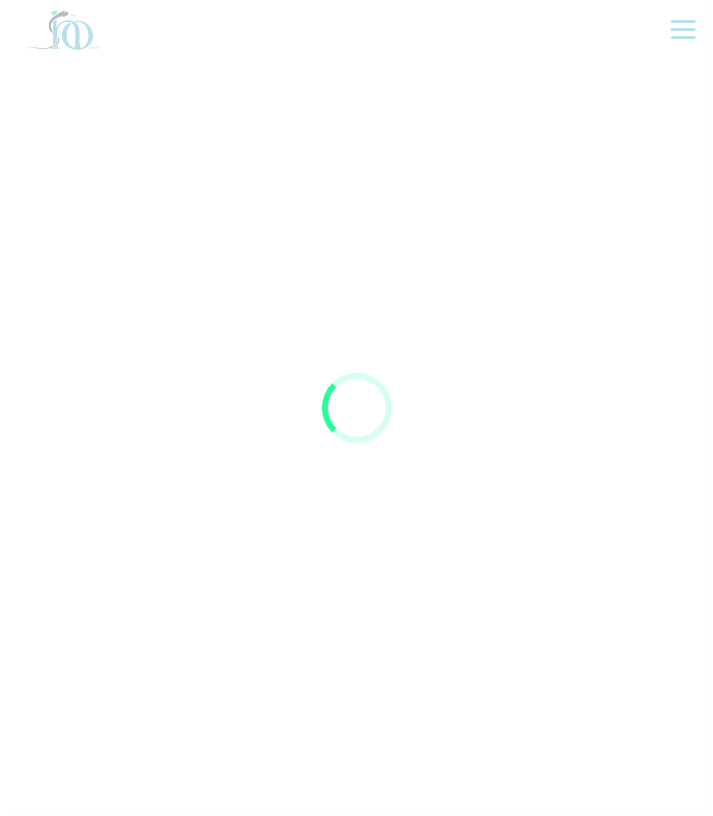 scroll, scrollTop: 0, scrollLeft: 0, axis: both 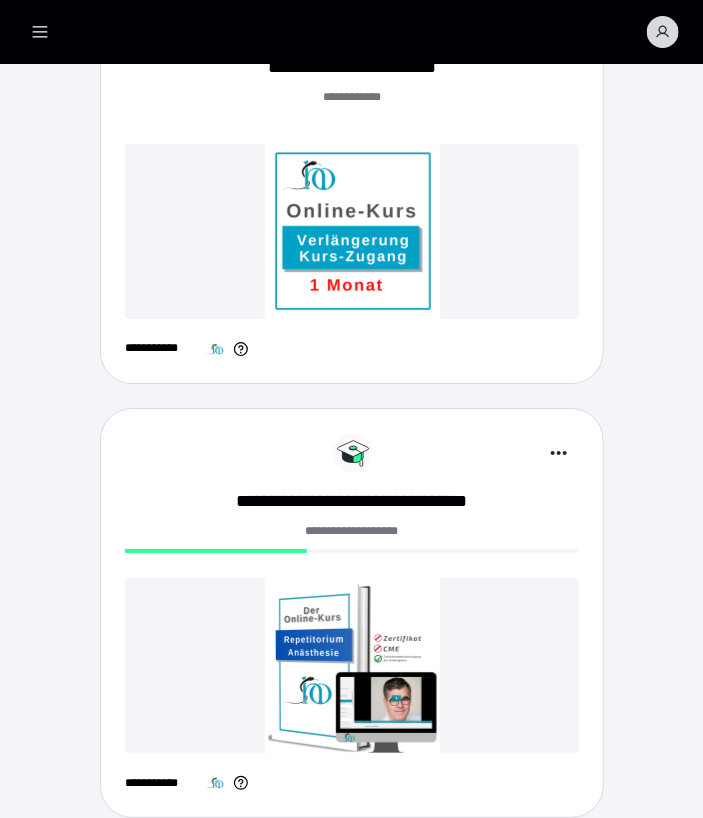 click at bounding box center (352, 665) 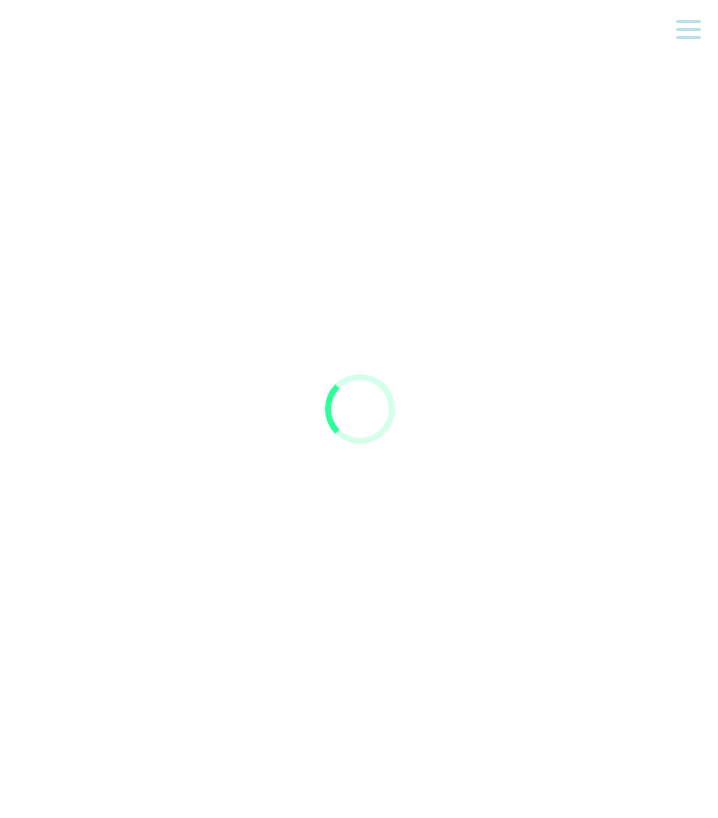 scroll, scrollTop: 0, scrollLeft: 0, axis: both 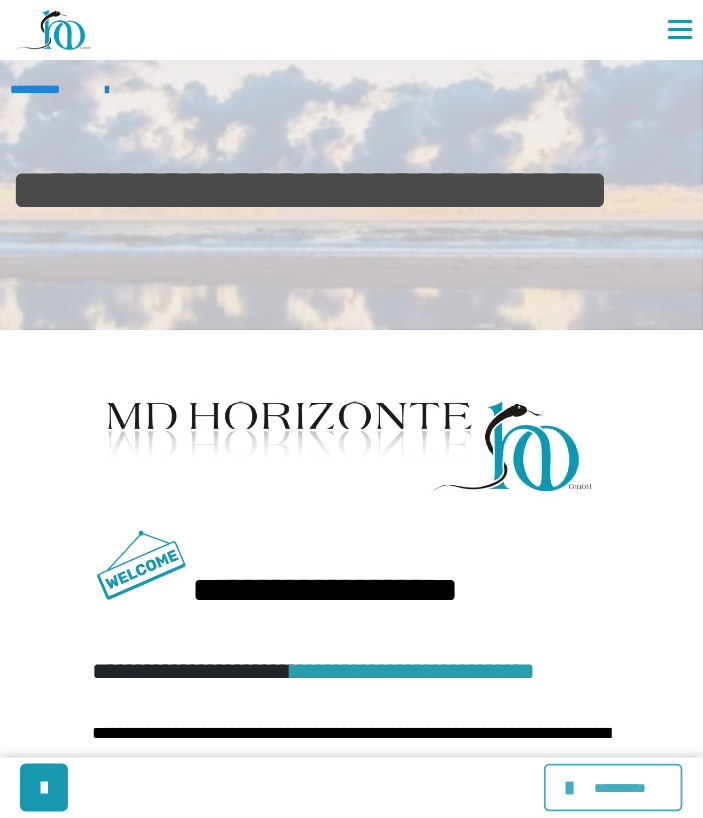 click at bounding box center (572, 788) 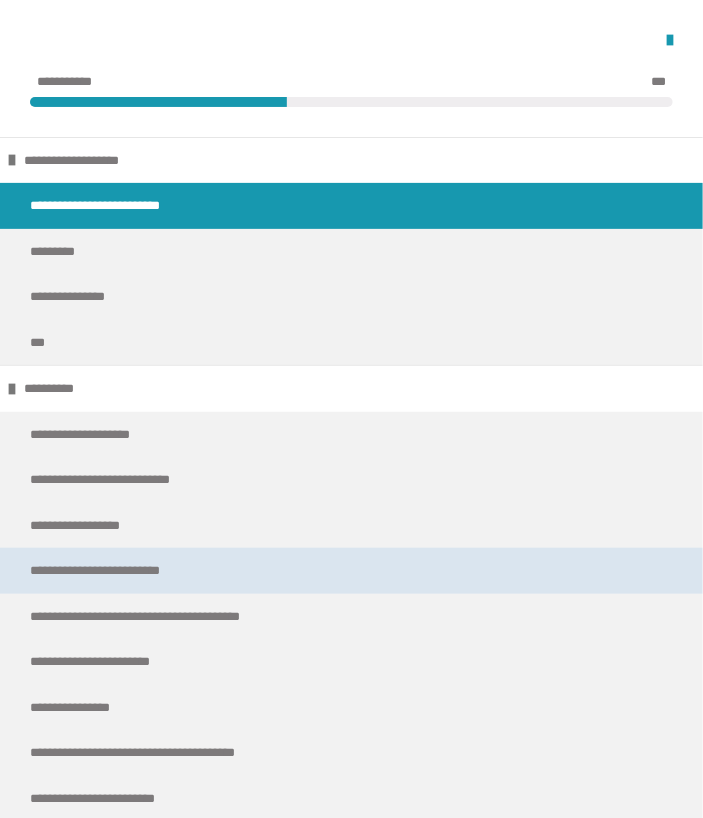 scroll, scrollTop: 818, scrollLeft: 0, axis: vertical 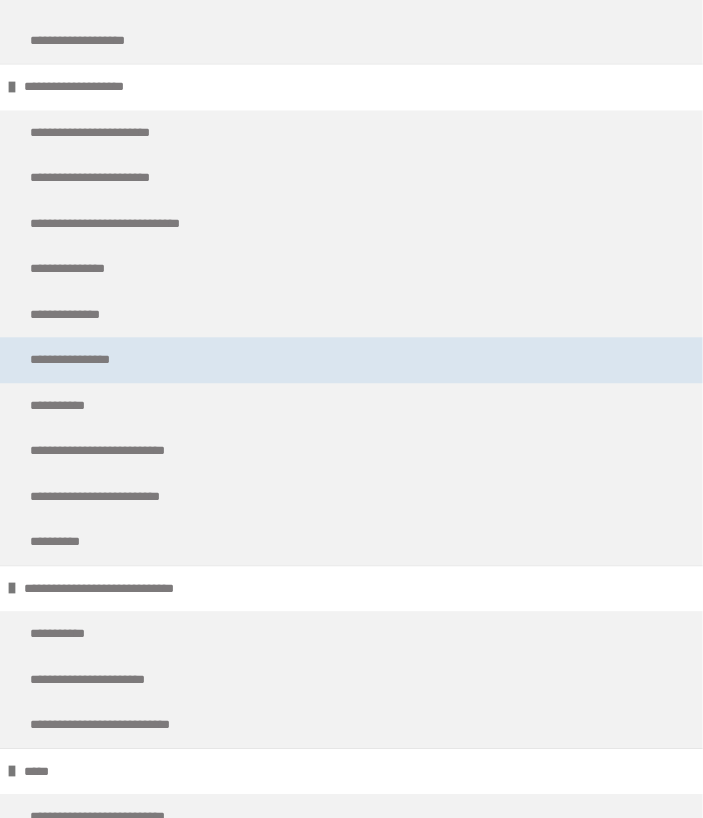 click on "**********" at bounding box center [84, 360] 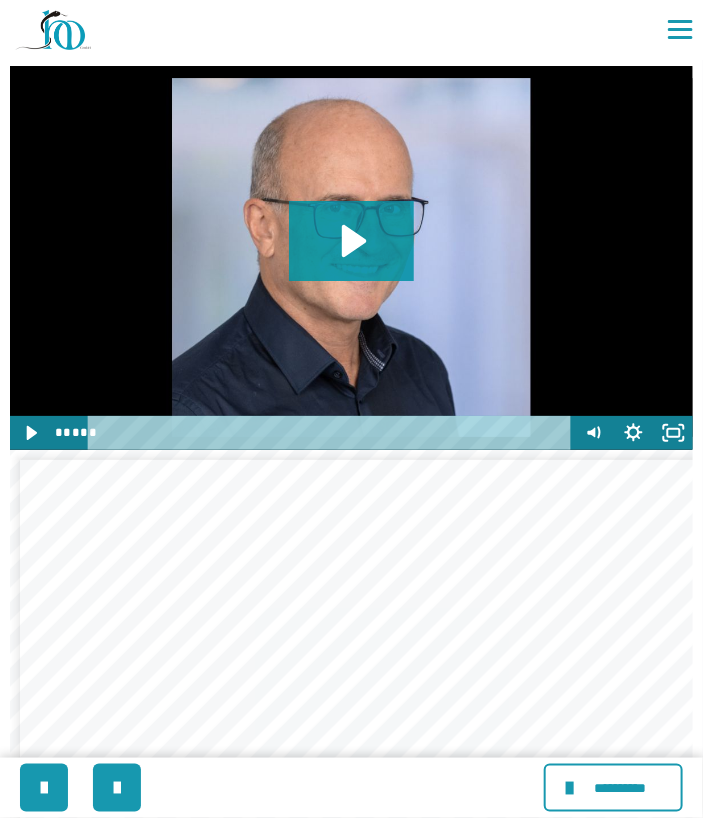 scroll, scrollTop: 1433, scrollLeft: 0, axis: vertical 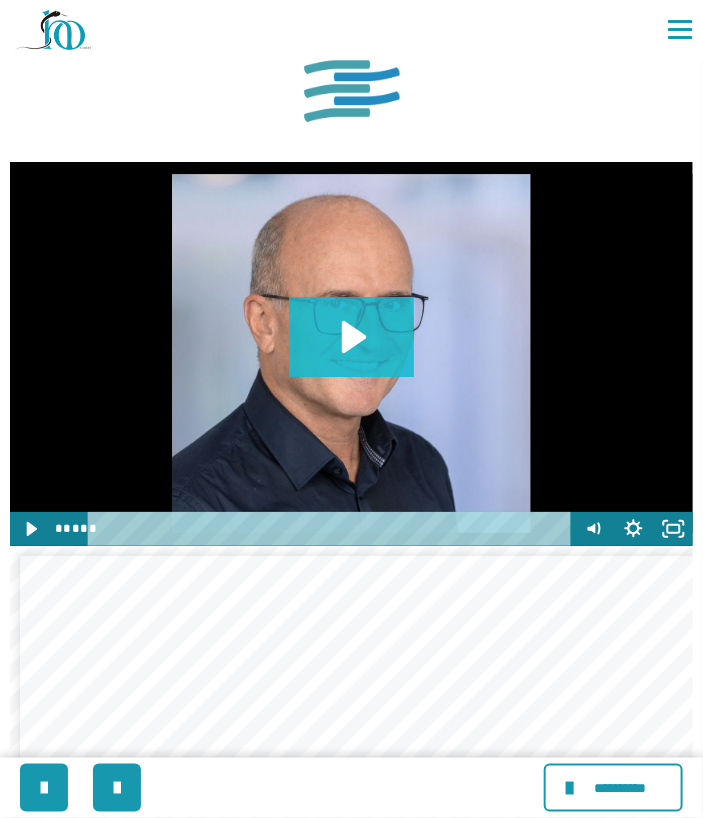 click 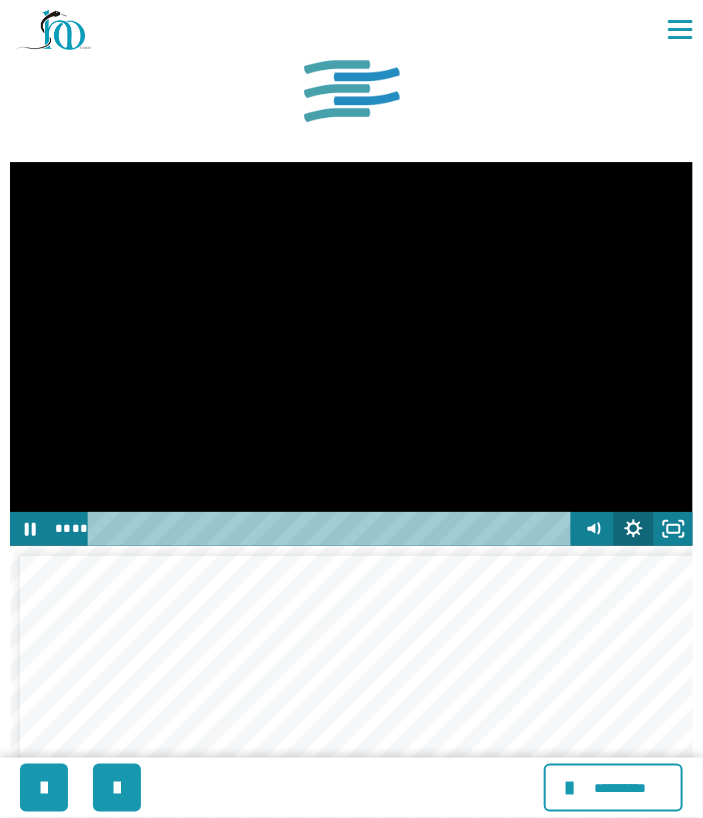 click 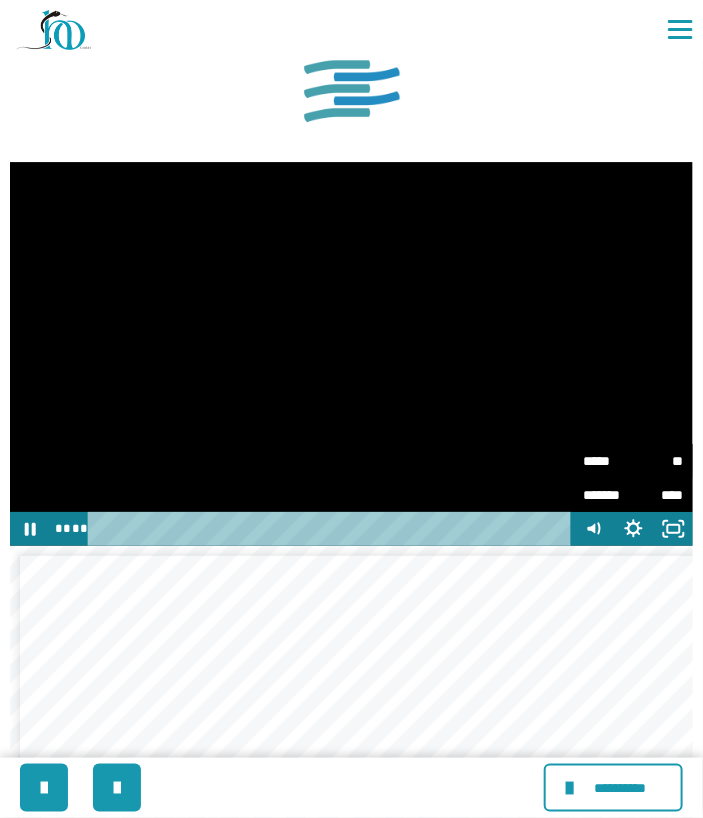 click on "*****" at bounding box center [608, 460] 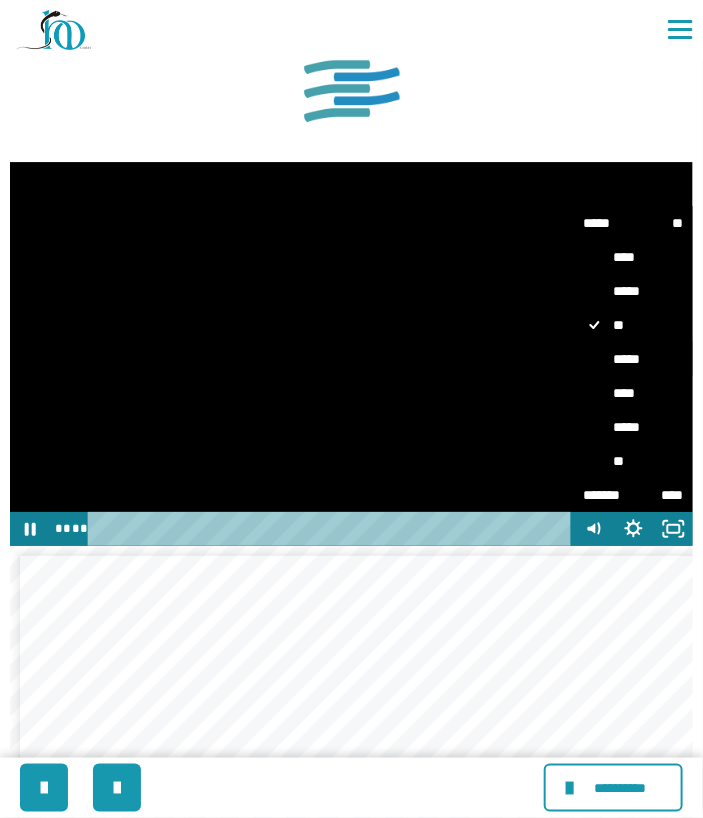 click on "*****" at bounding box center (633, 359) 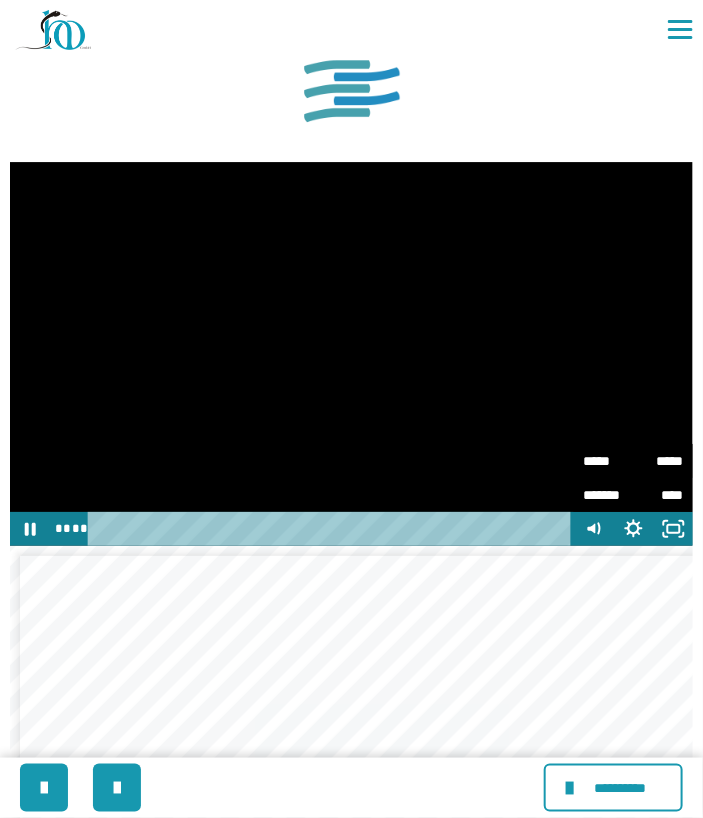 click on "*****" at bounding box center [658, 461] 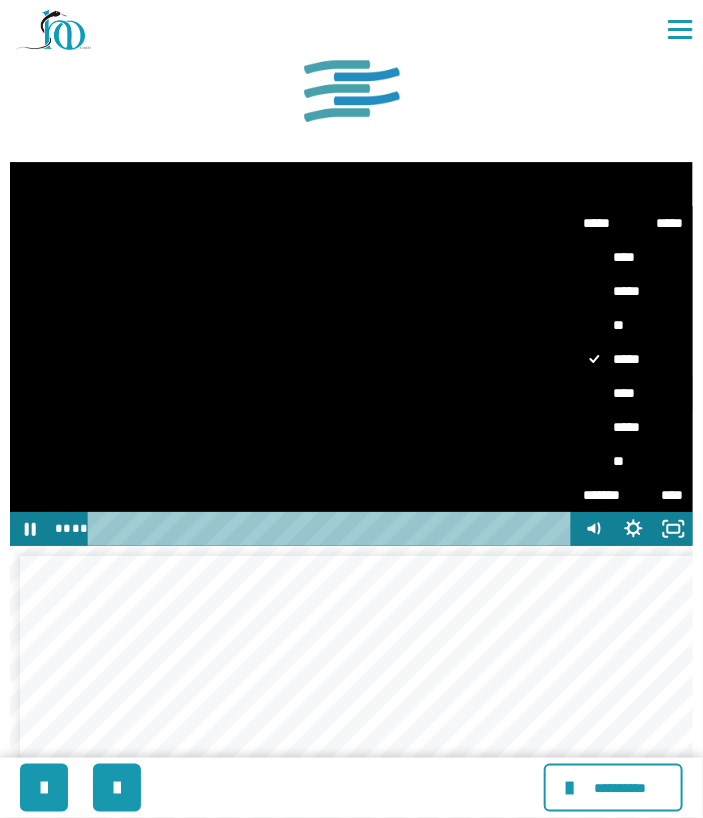 click on "****" at bounding box center [633, 393] 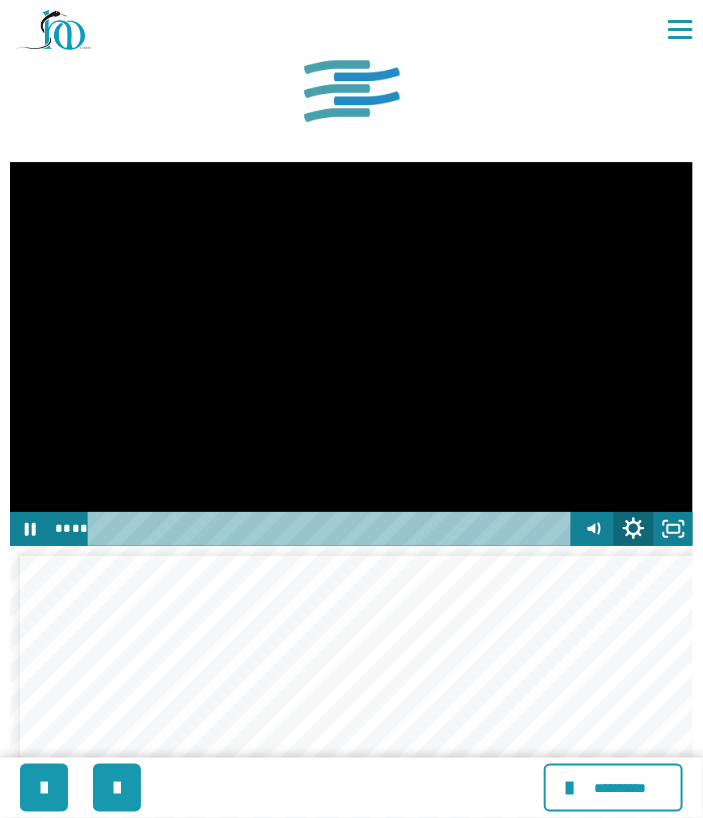 click 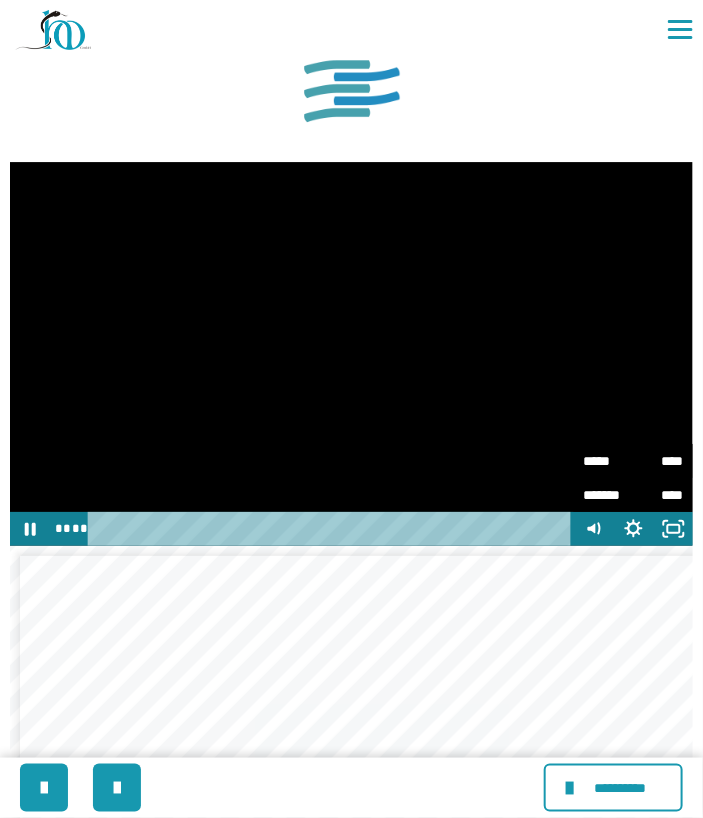 click on "****" at bounding box center (658, 454) 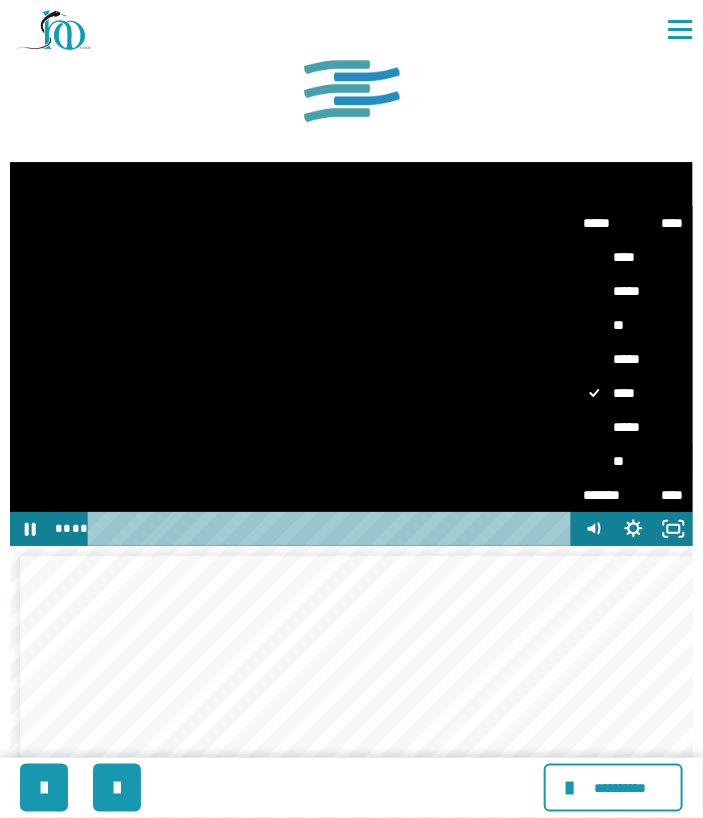 click on "**" at bounding box center [633, 461] 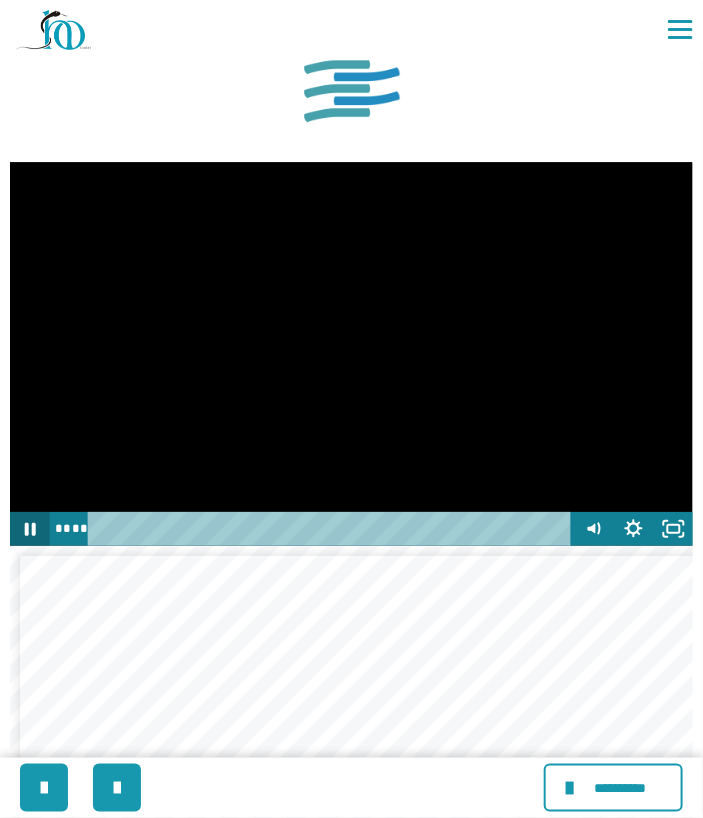 click 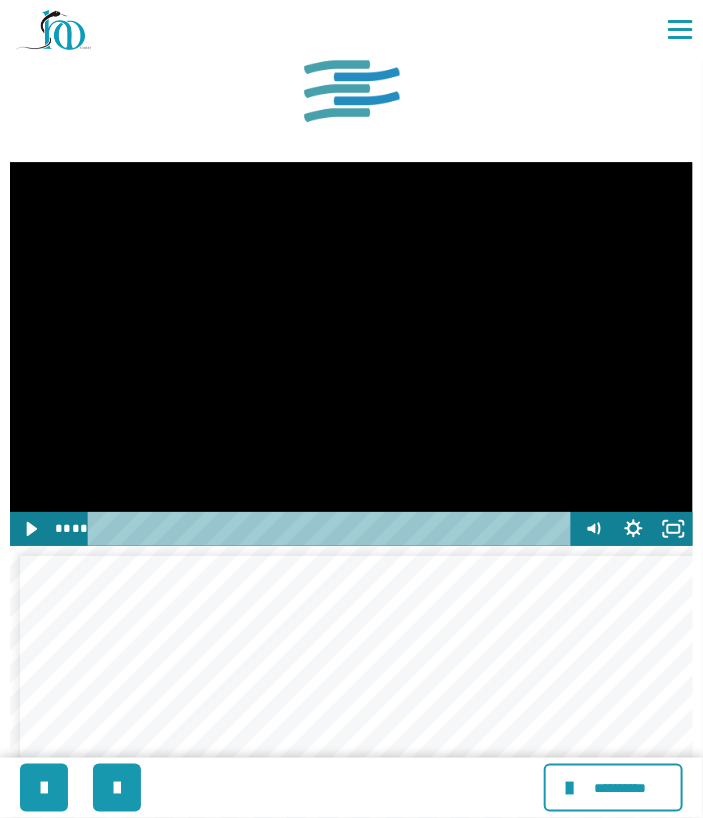 click at bounding box center [351, 354] 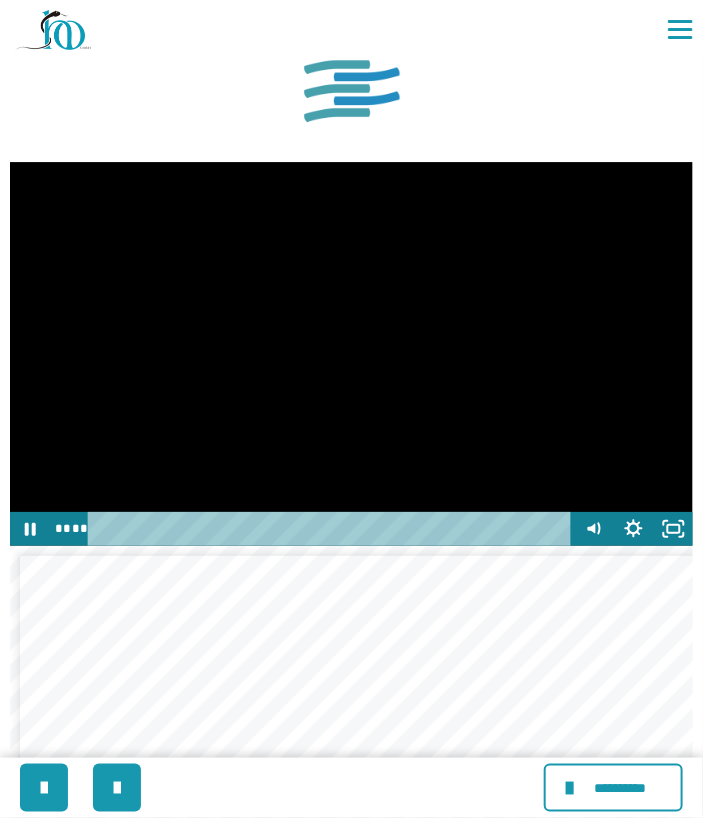 click at bounding box center [351, 354] 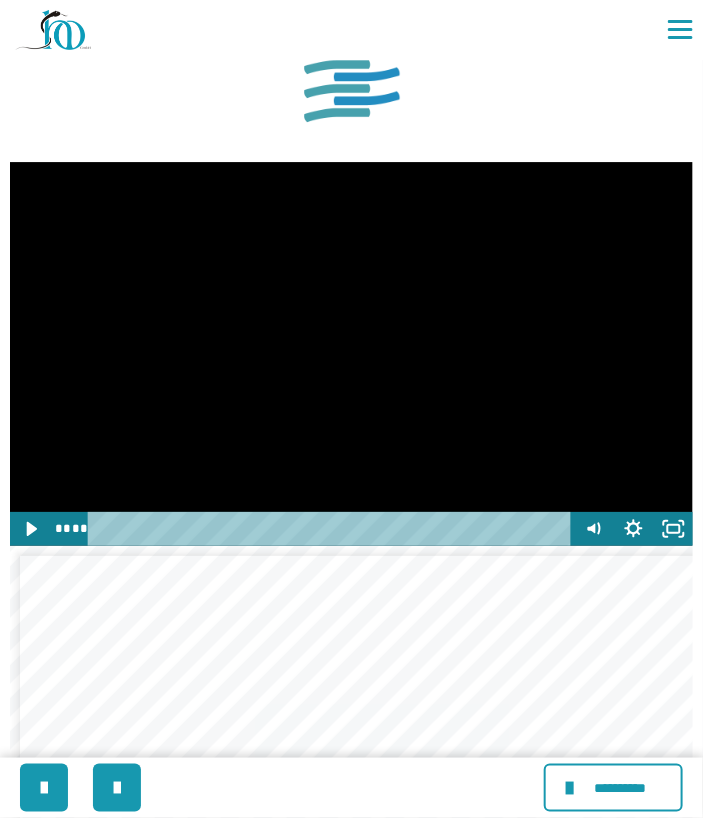 click at bounding box center (351, 354) 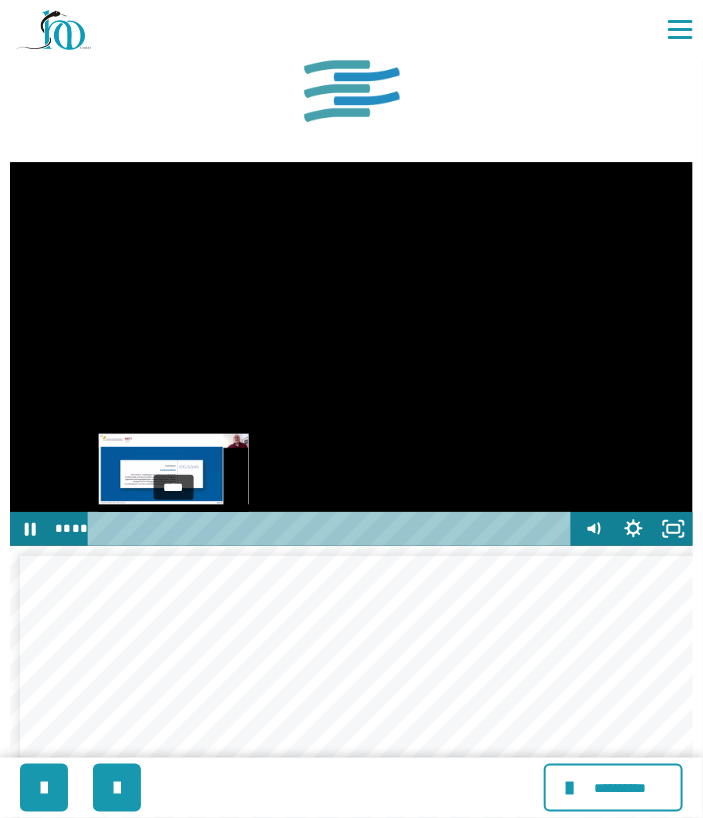 click at bounding box center [173, 528] 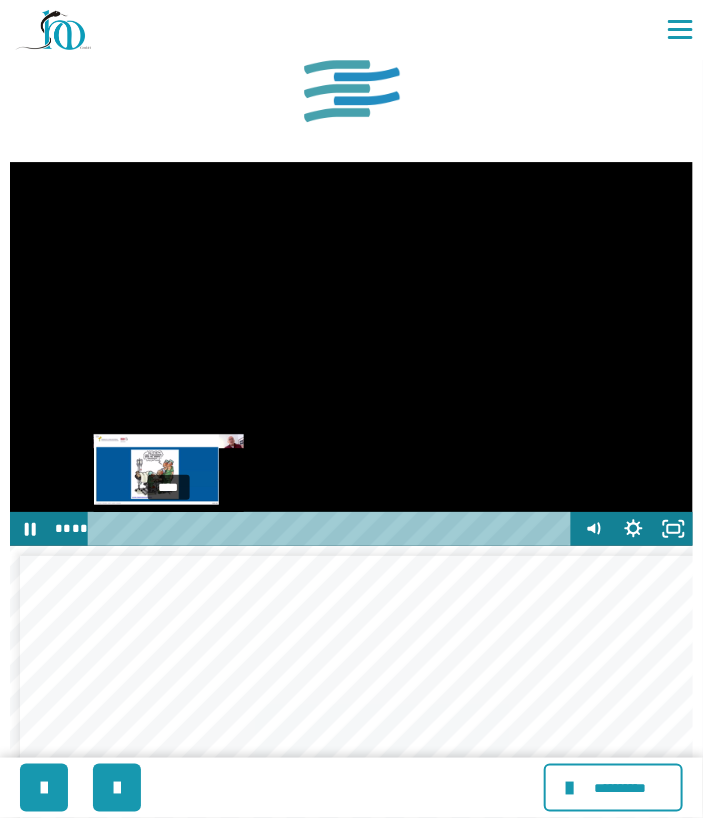 click at bounding box center (168, 528) 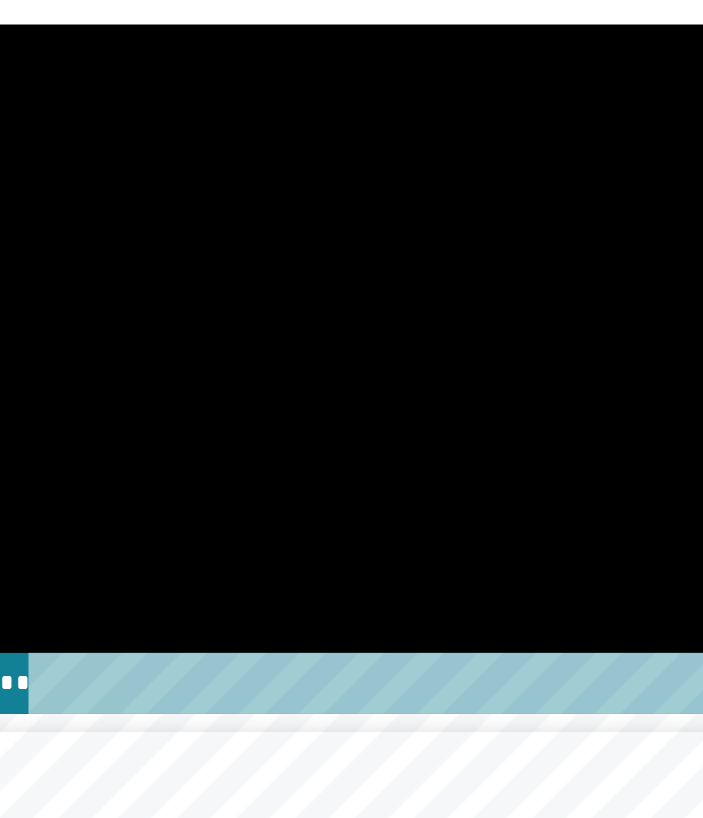scroll, scrollTop: 1330, scrollLeft: 0, axis: vertical 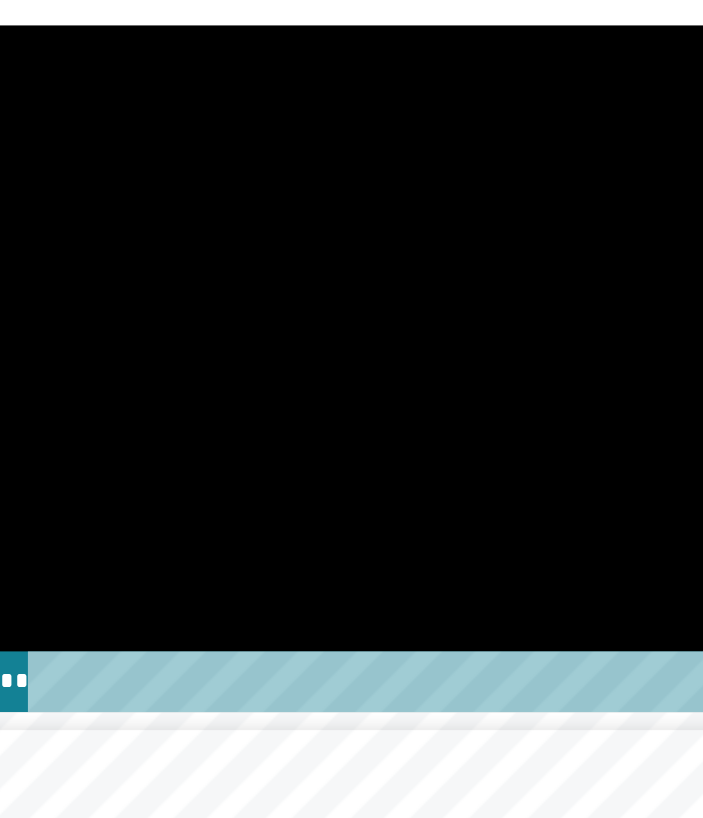click at bounding box center [351, 354] 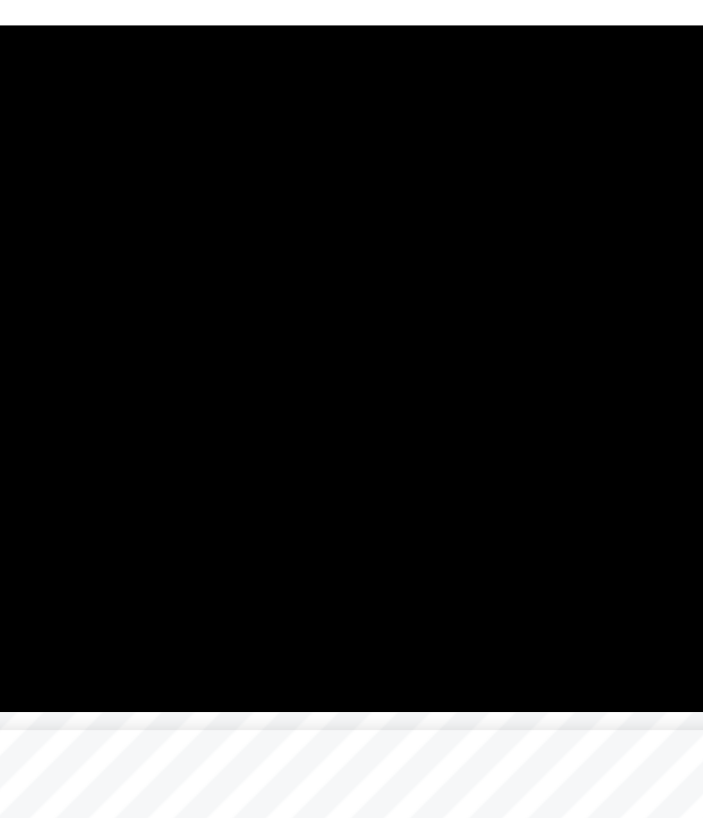 type 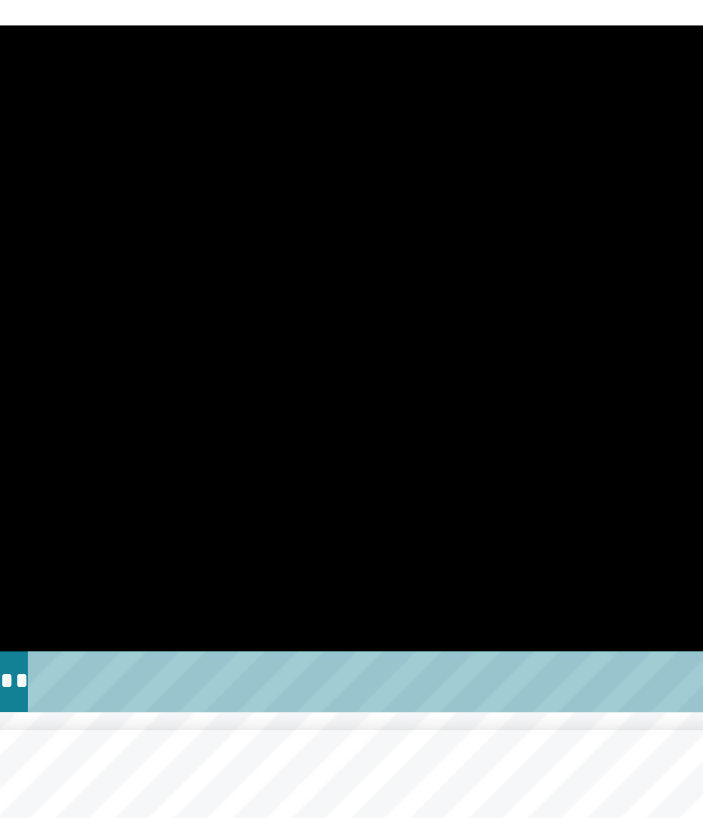 click at bounding box center [351, 354] 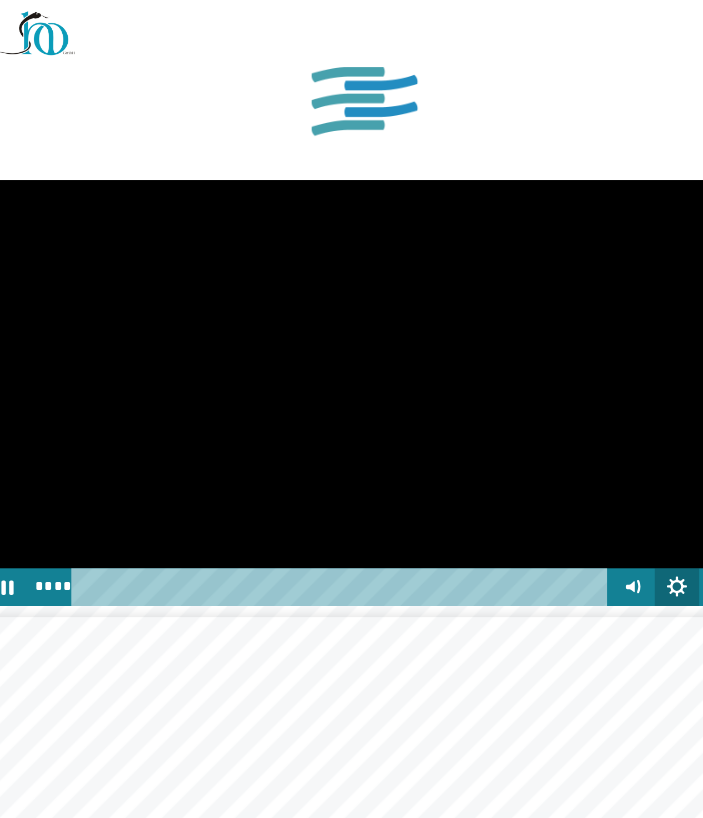click 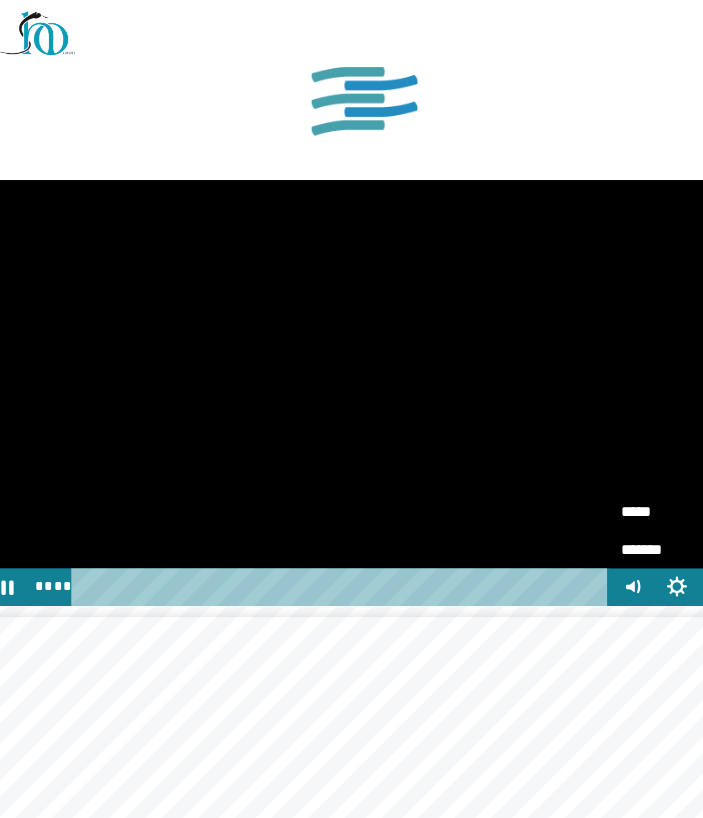 click on "*****" at bounding box center [608, 454] 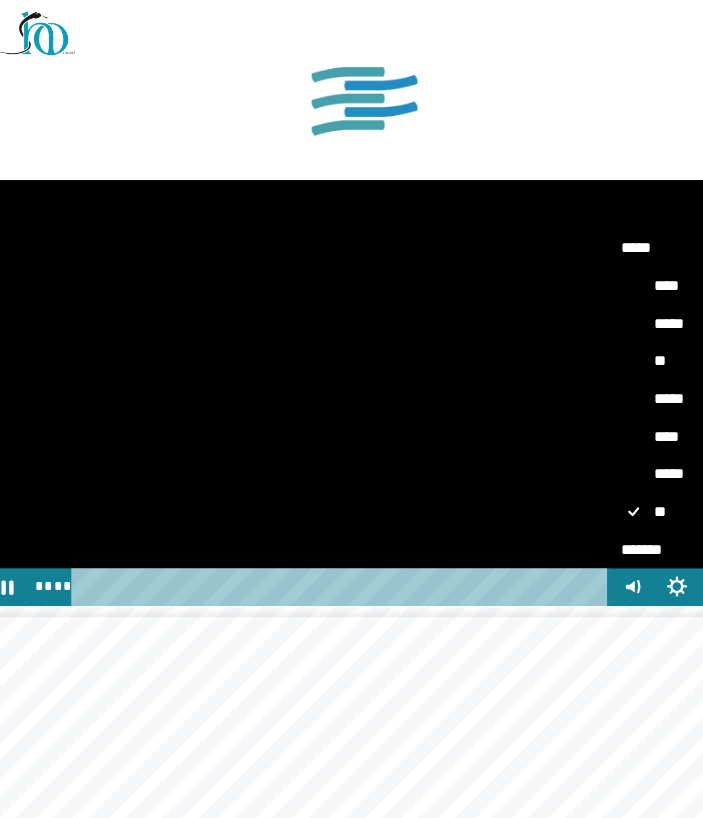 click on "**" at bounding box center [633, 325] 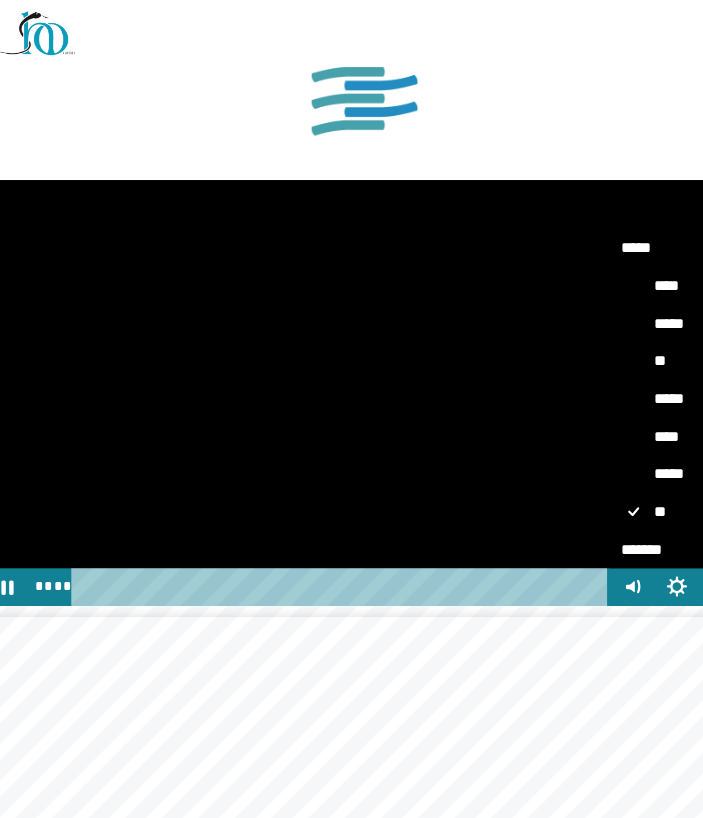 click on "**" at bounding box center [573, 308] 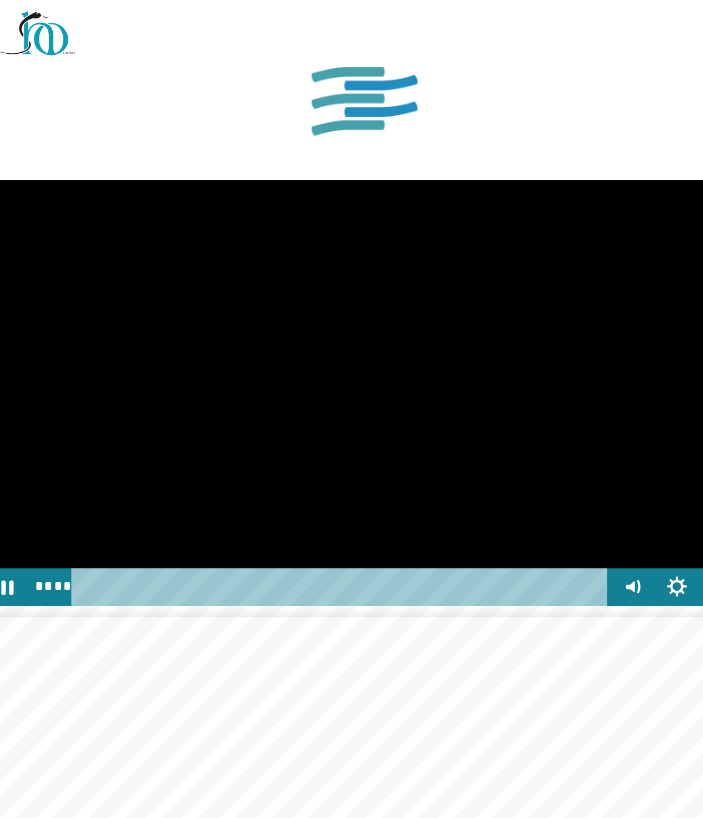 click at bounding box center (351, 354) 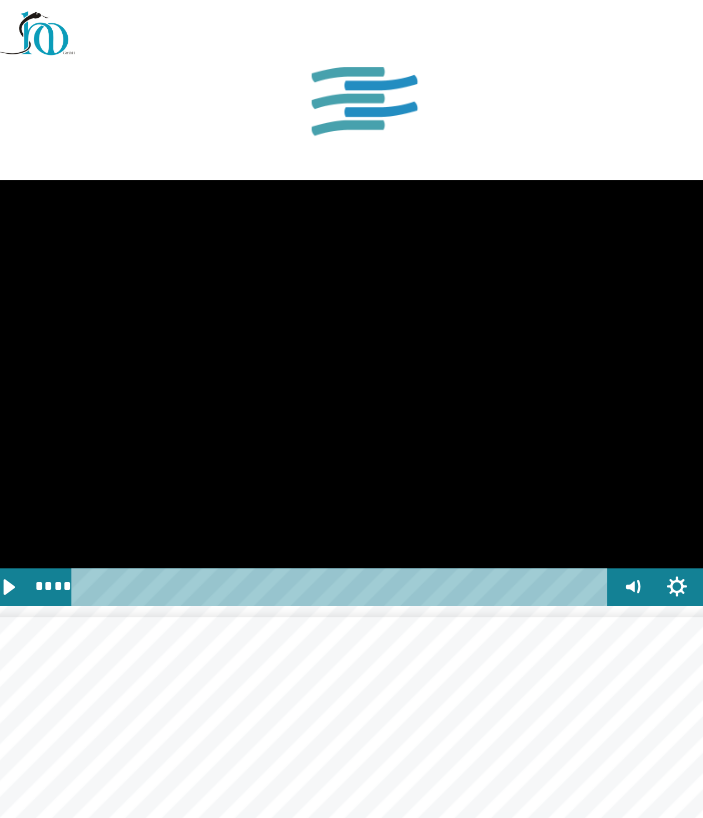 click at bounding box center (351, 354) 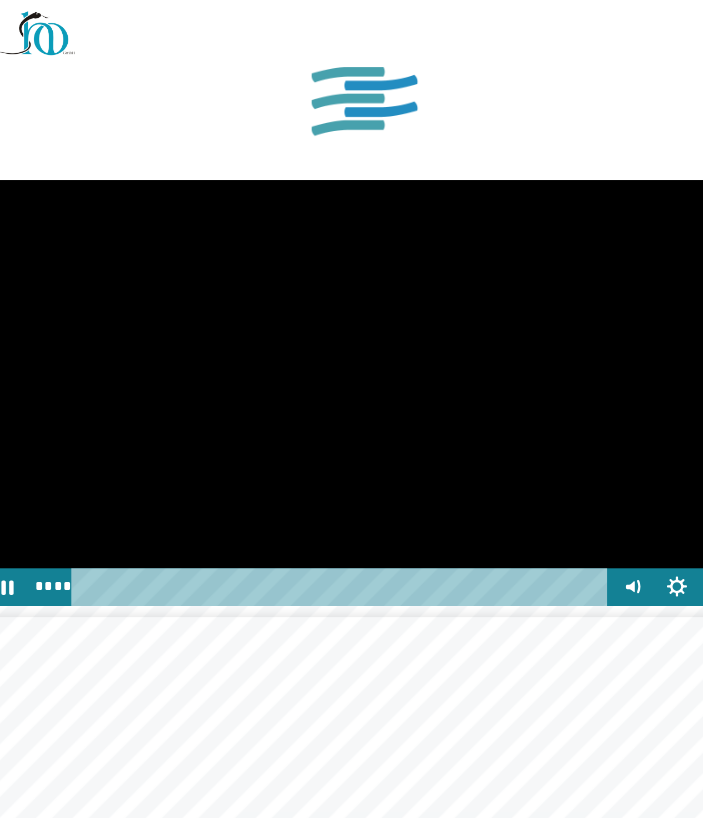 click at bounding box center [351, 354] 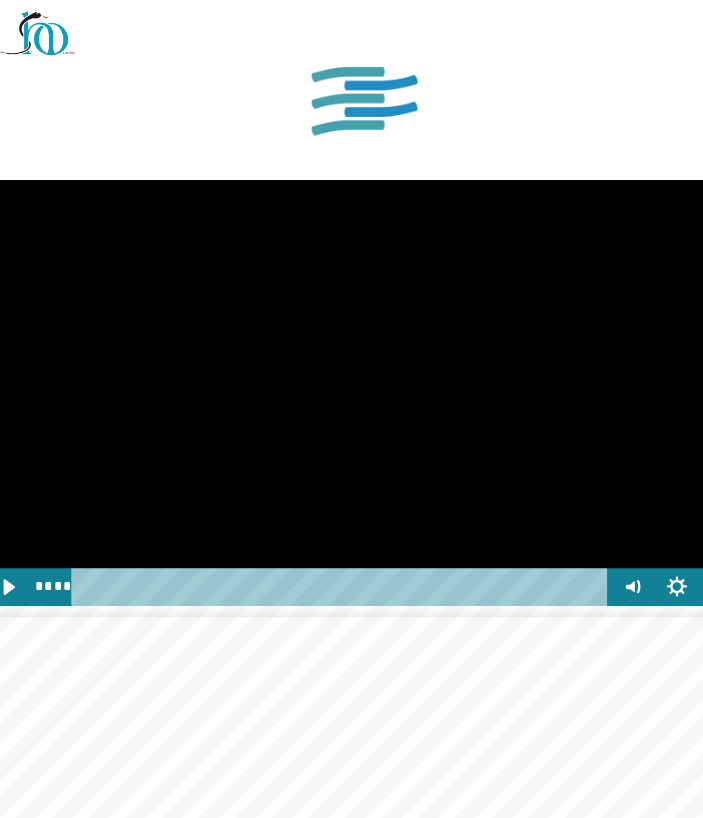 click at bounding box center [351, 354] 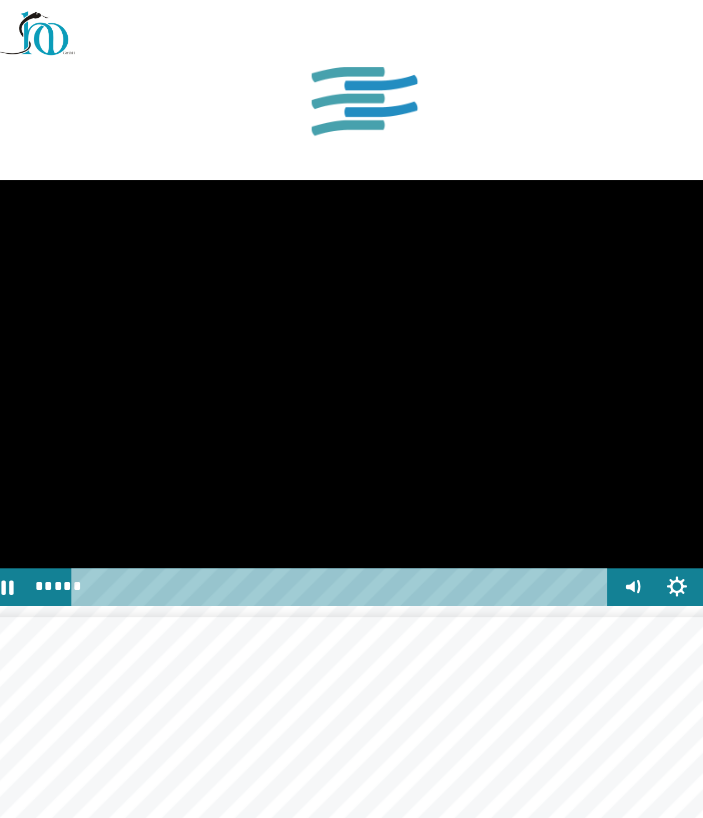 click at bounding box center (351, 354) 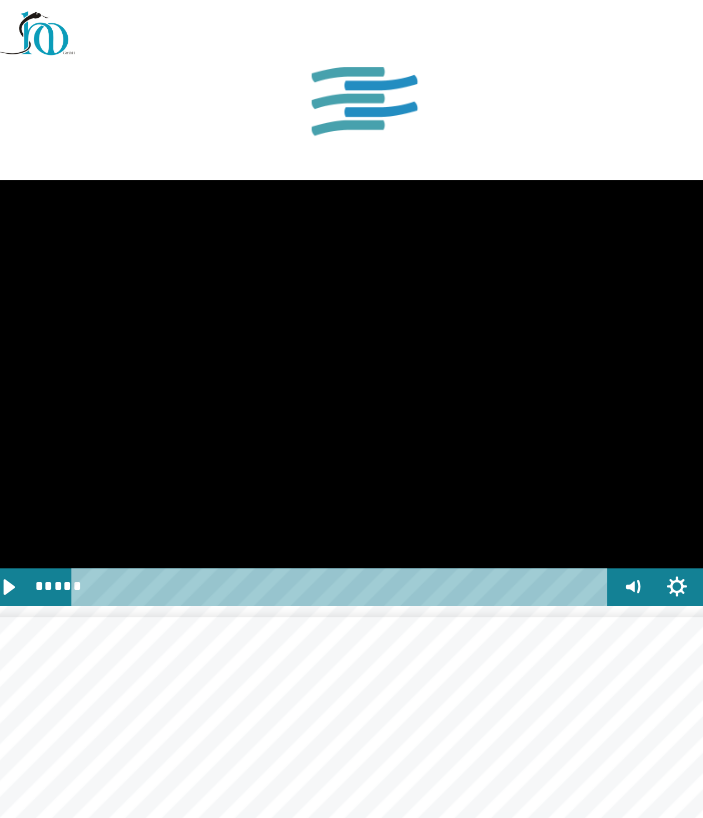 click at bounding box center [351, 354] 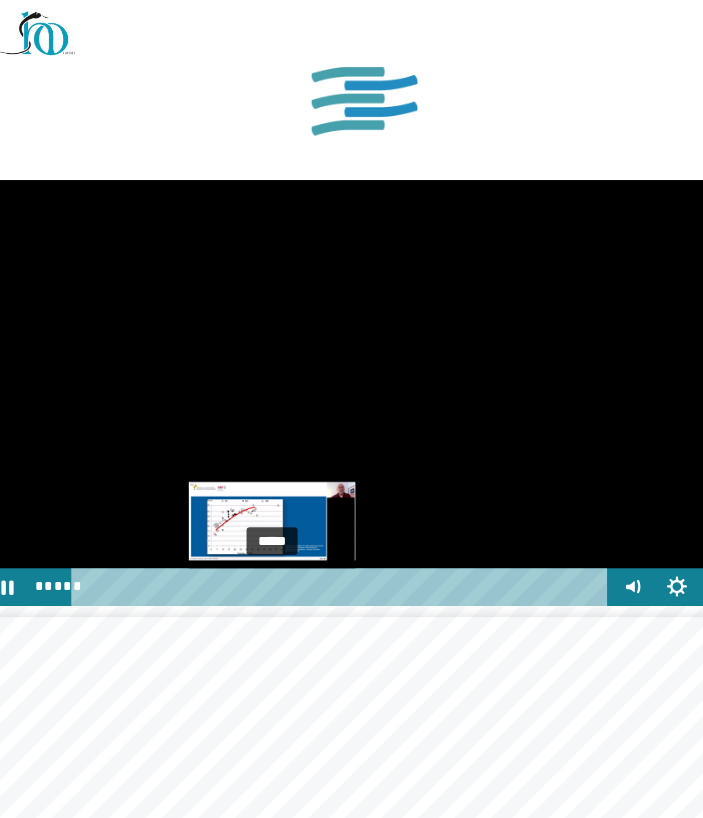 click at bounding box center (268, 528) 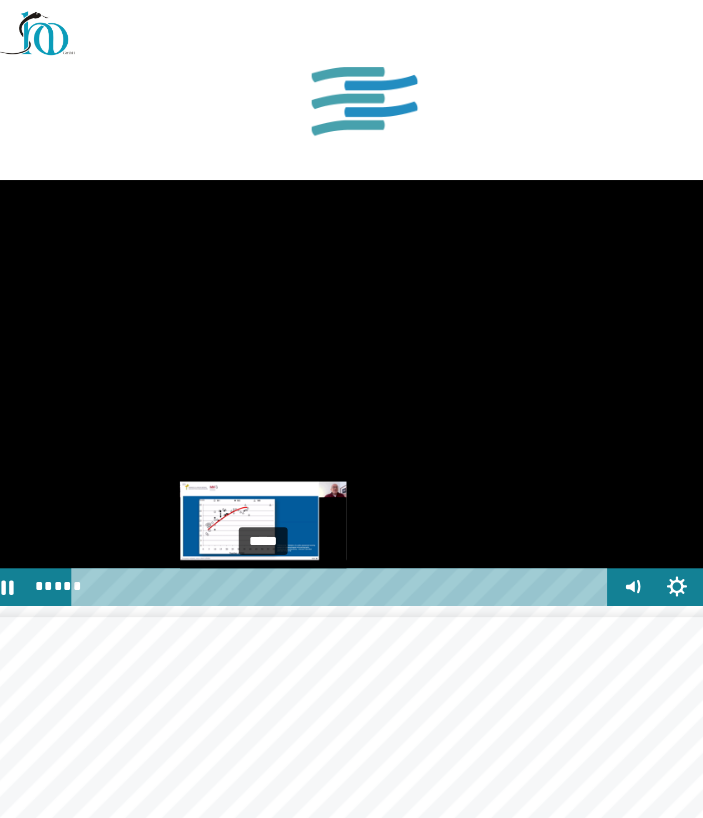click on "*****" at bounding box center (332, 529) 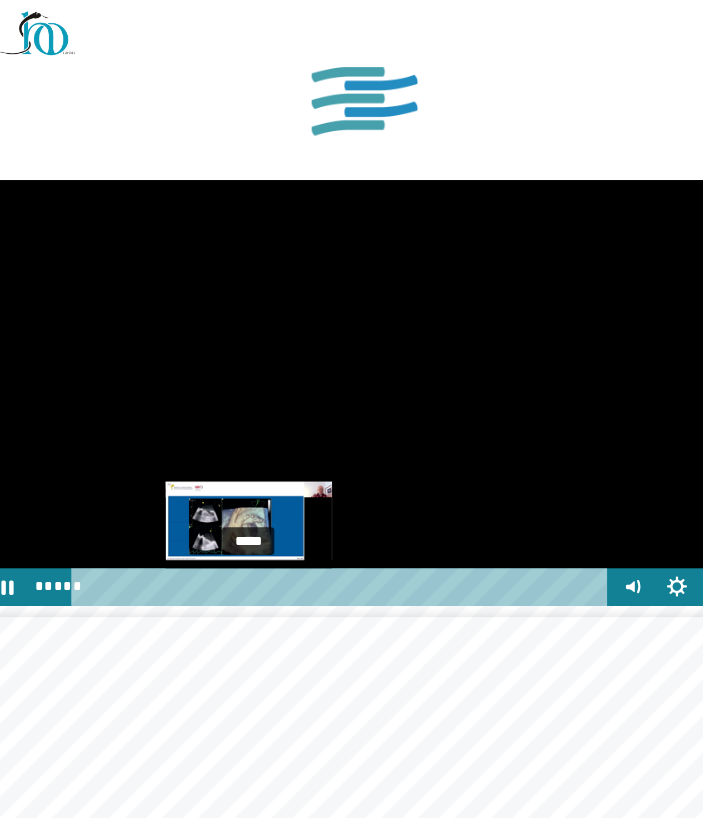 click on "*****" at bounding box center [332, 529] 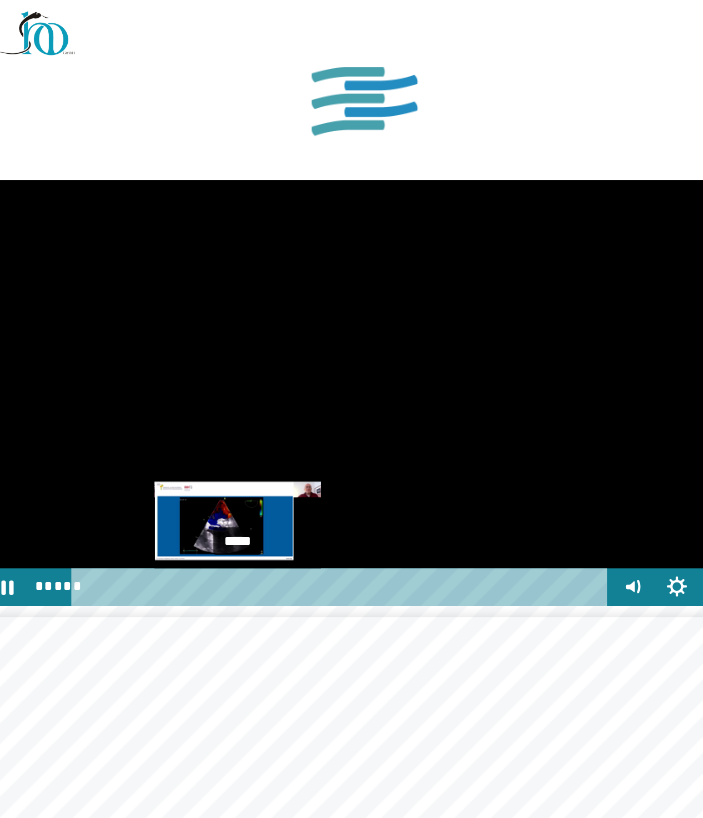 click on "*****" at bounding box center (332, 529) 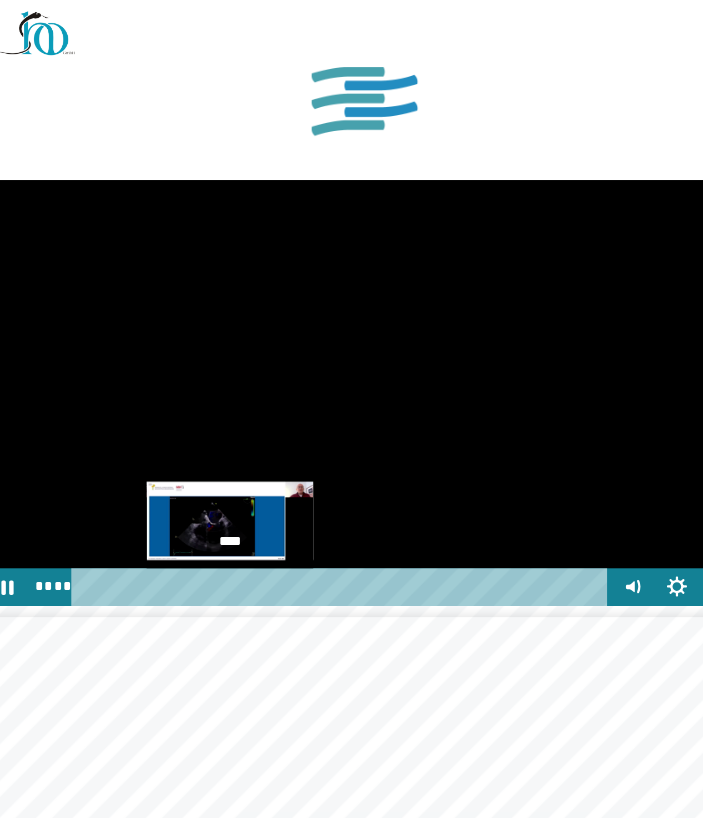 click at bounding box center [230, 528] 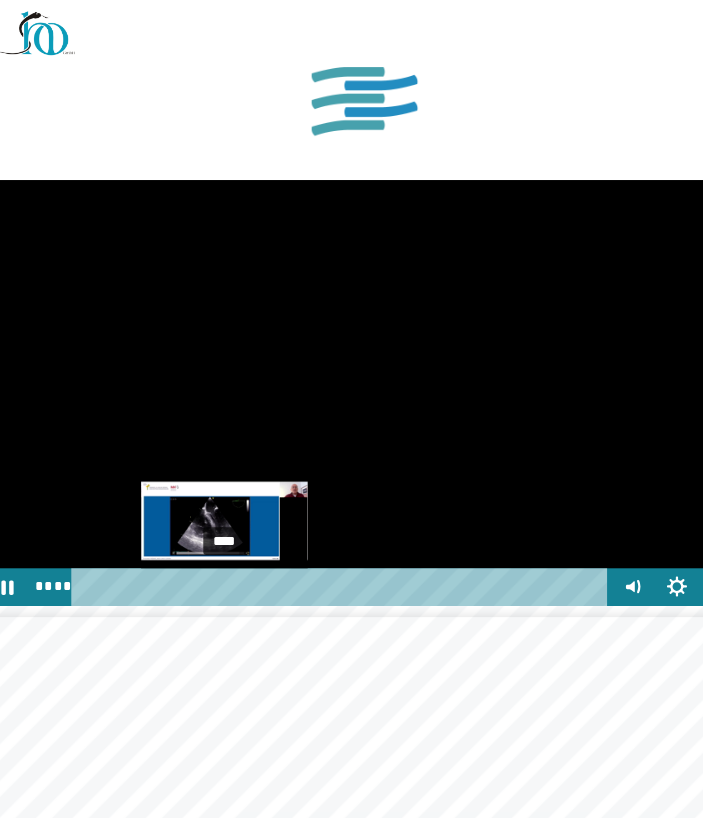 click at bounding box center [225, 528] 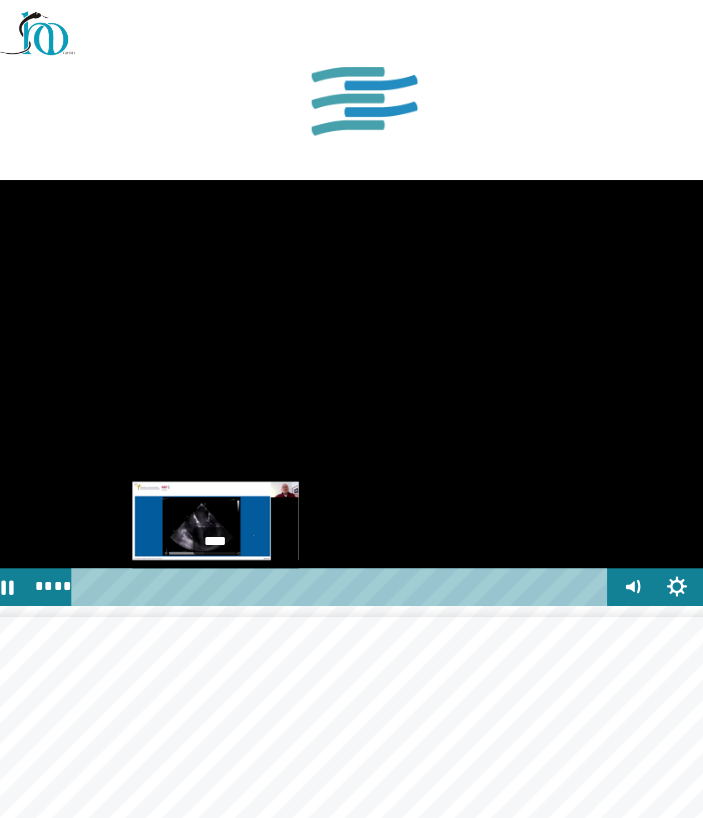 click on "****" at bounding box center (332, 529) 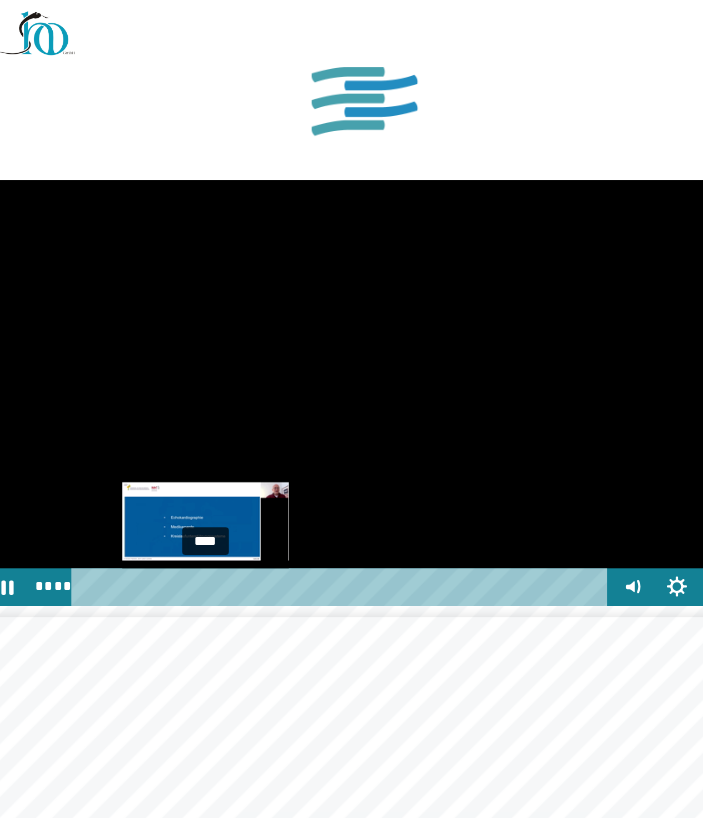 click on "****" at bounding box center [332, 529] 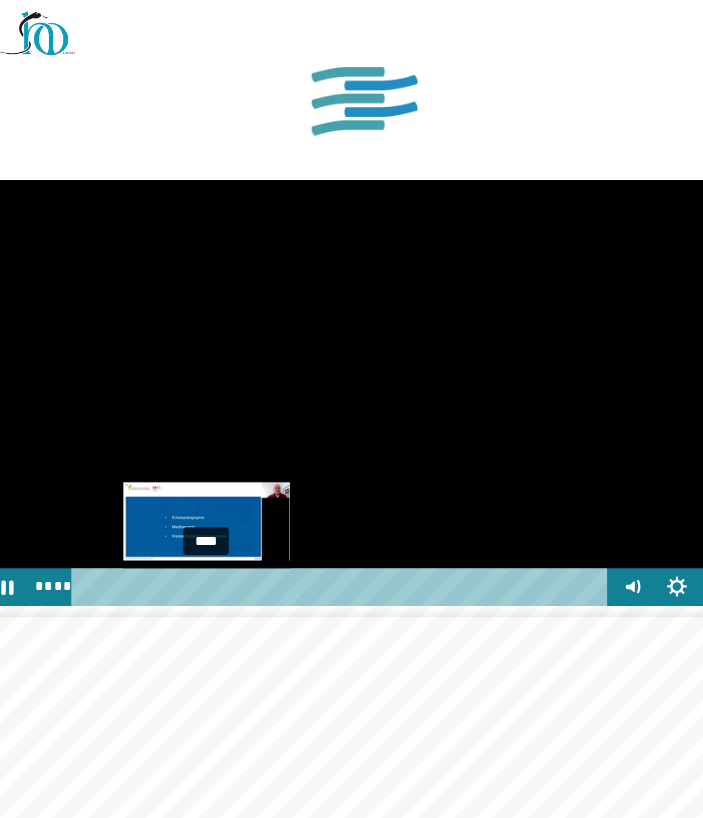 click at bounding box center [209, 528] 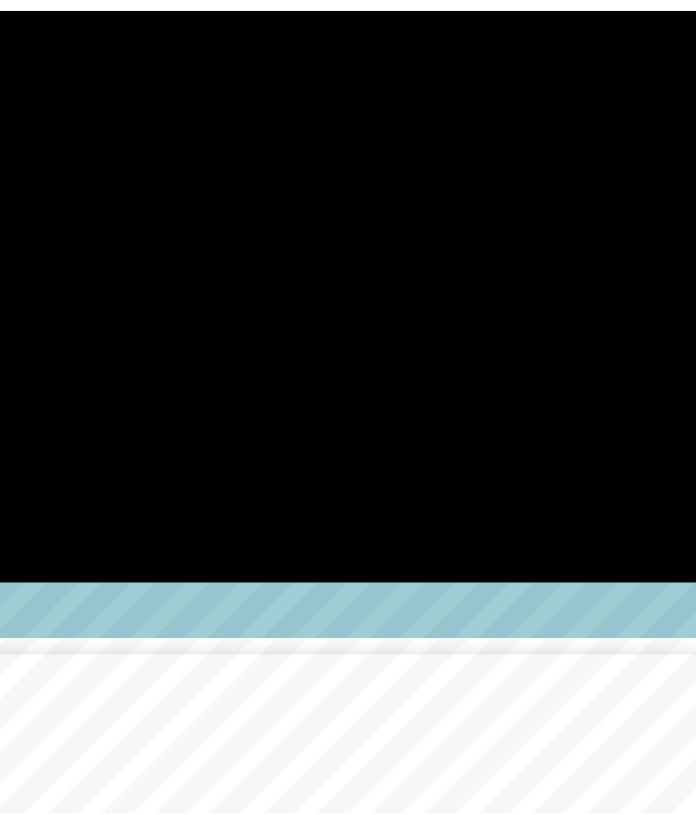 scroll, scrollTop: 1330, scrollLeft: 0, axis: vertical 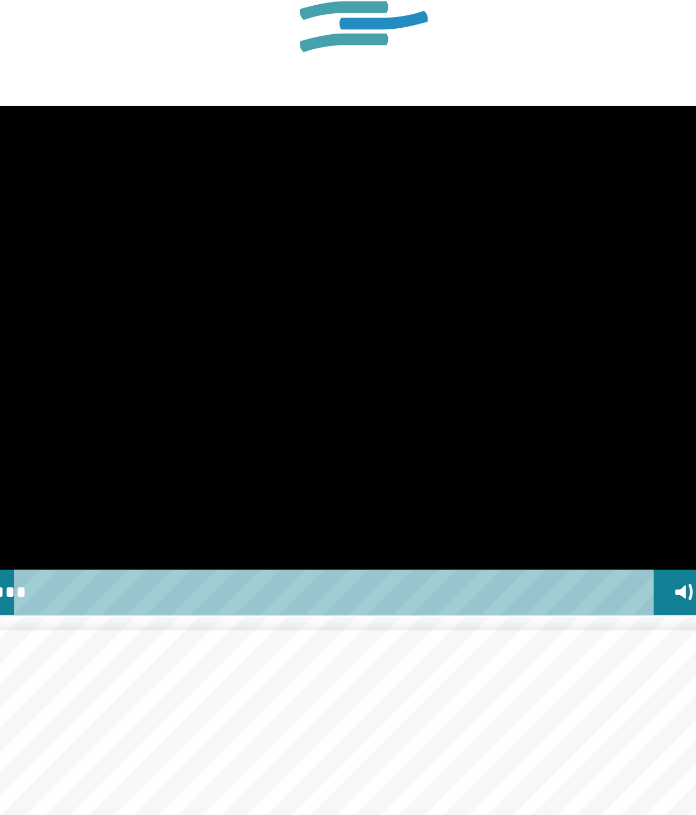 click at bounding box center (348, 352) 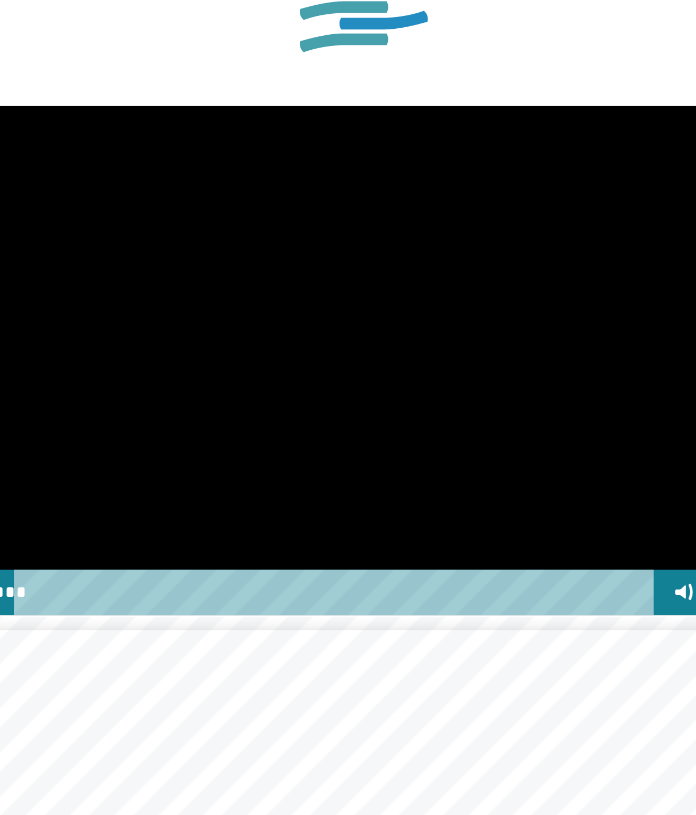 click at bounding box center [348, 352] 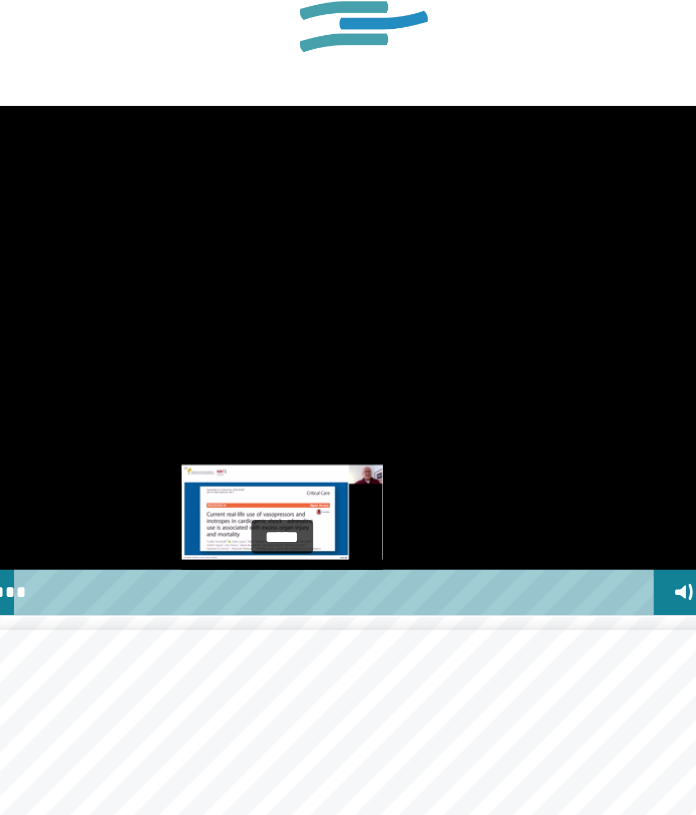 click at bounding box center (286, 524) 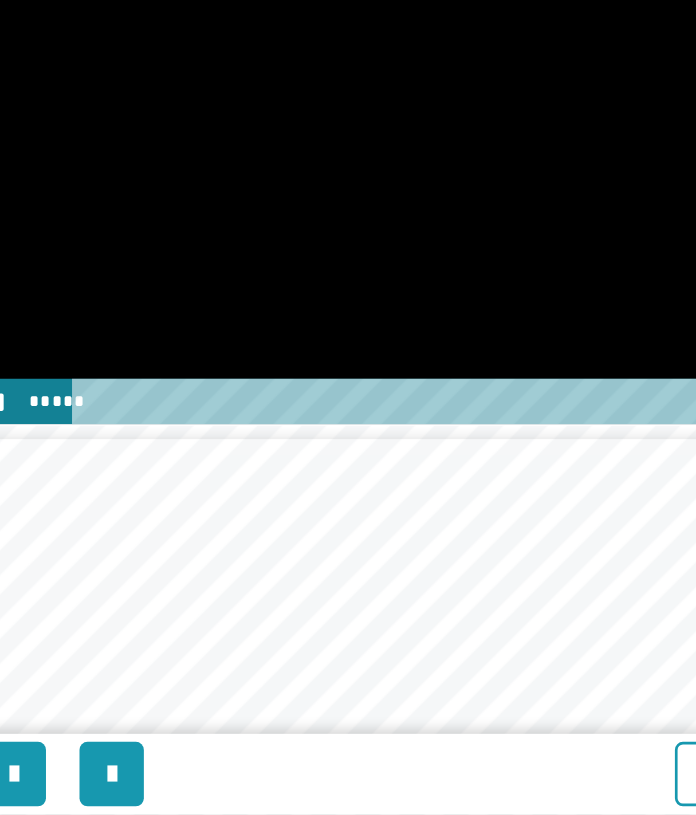 scroll, scrollTop: 1348, scrollLeft: 0, axis: vertical 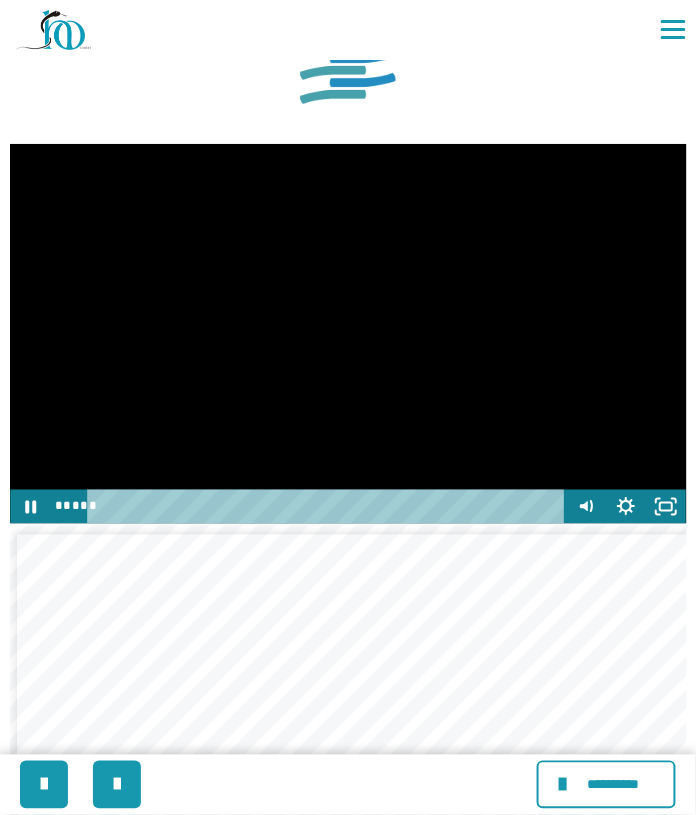 click at bounding box center (348, 334) 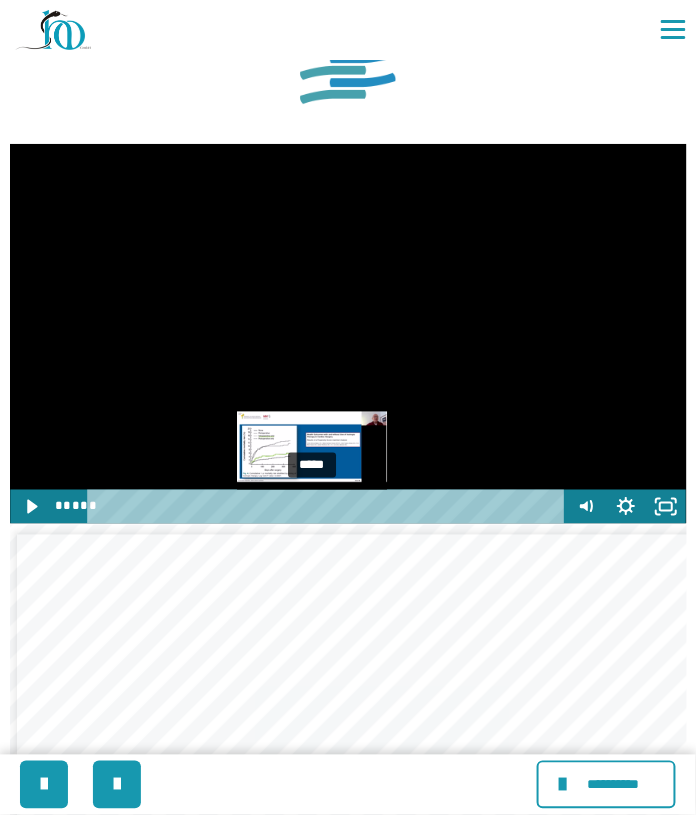 click at bounding box center (311, 506) 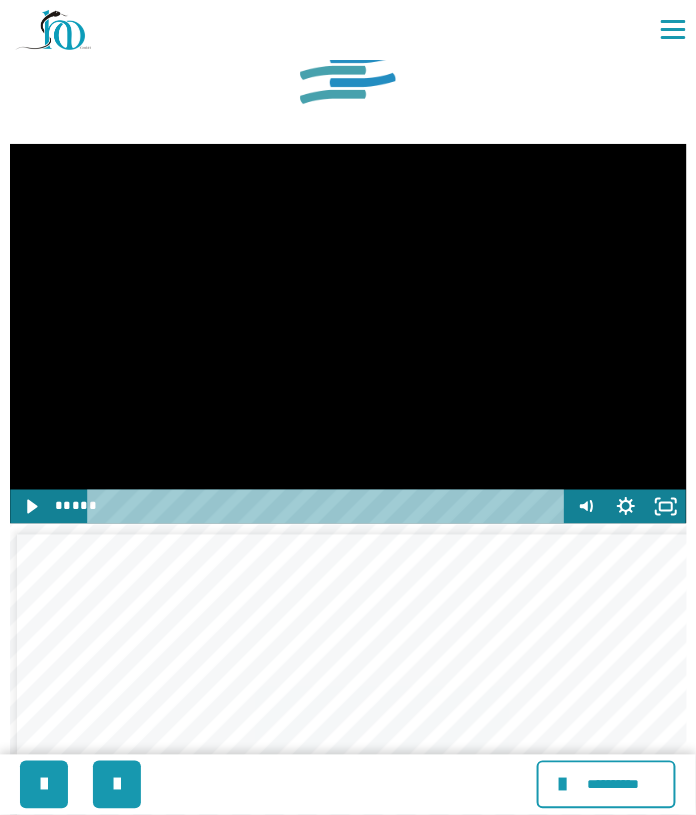 click at bounding box center (348, 334) 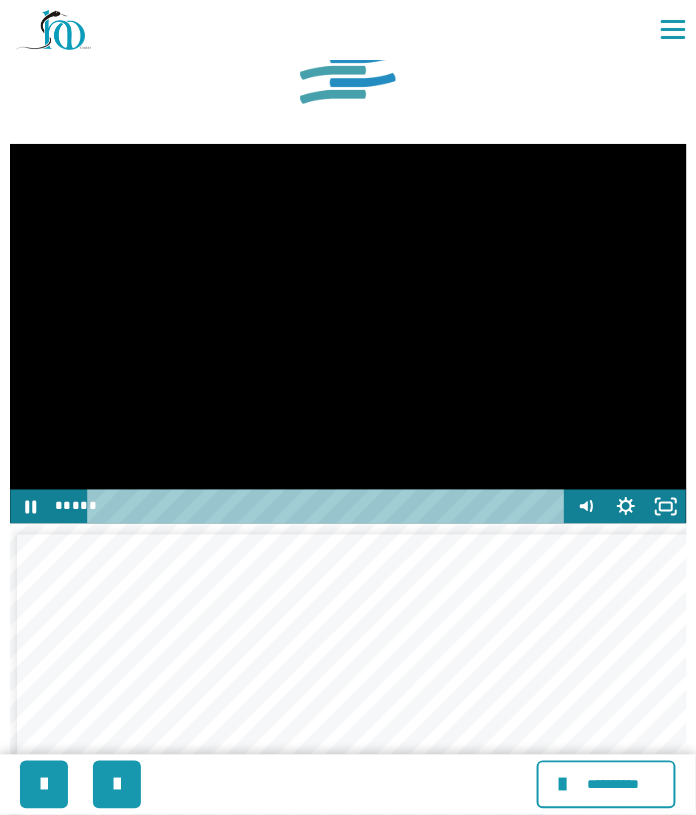 click at bounding box center [348, 334] 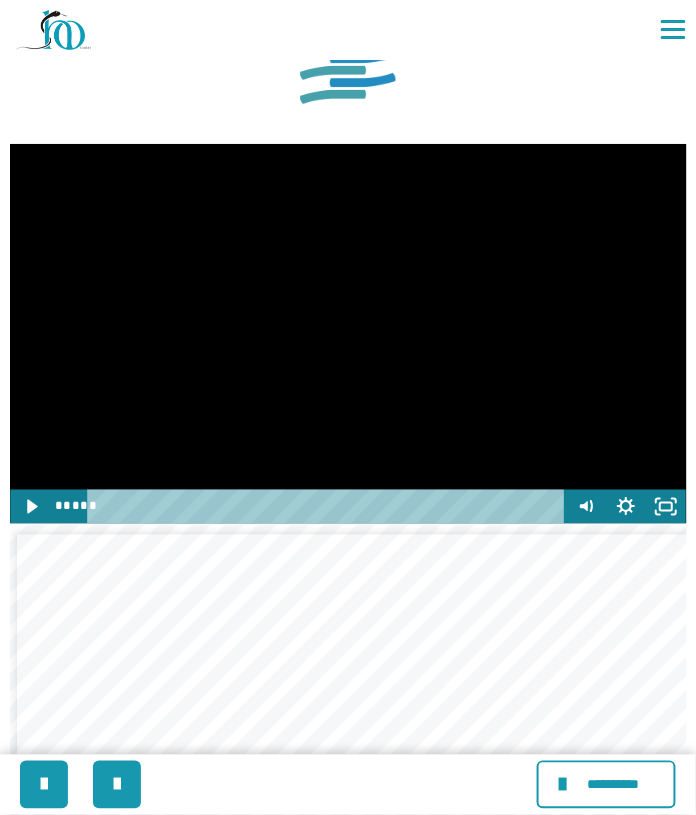 click at bounding box center [348, 334] 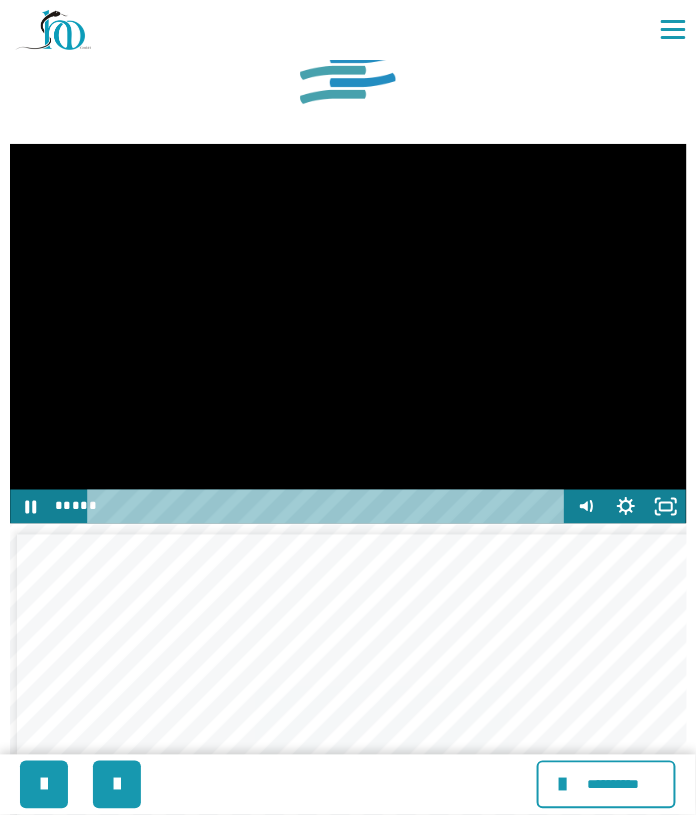 click at bounding box center (348, 334) 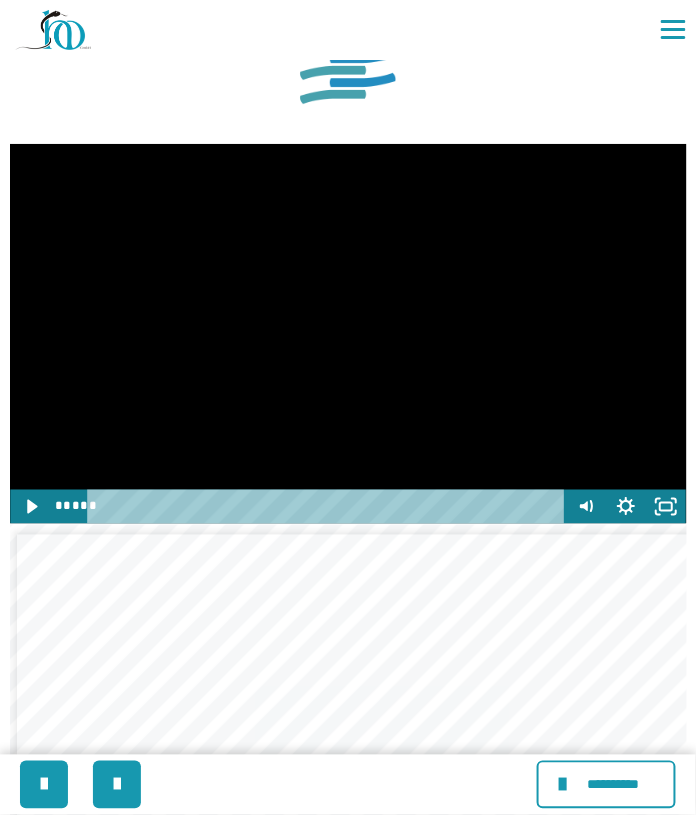 click at bounding box center [348, 334] 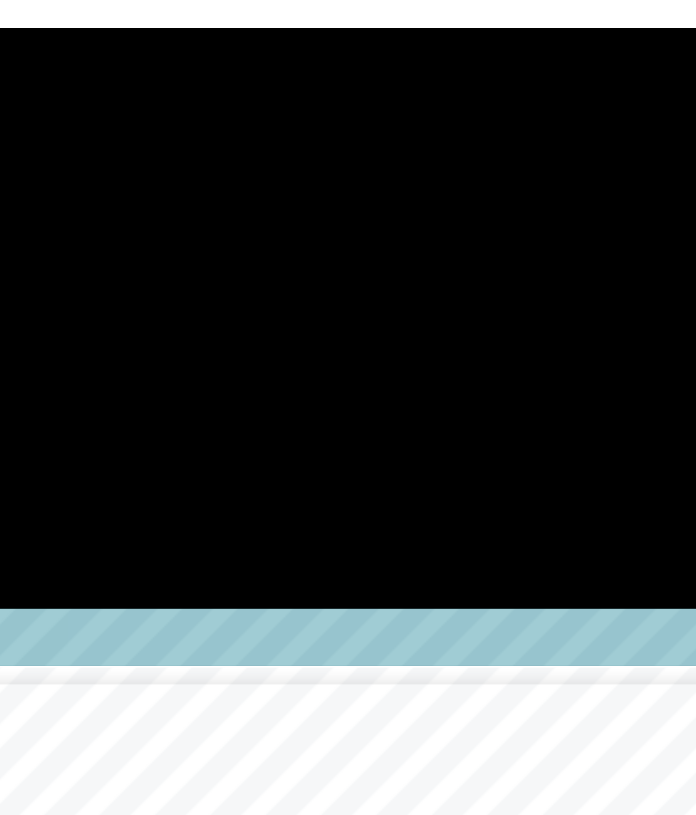 scroll, scrollTop: 1348, scrollLeft: 0, axis: vertical 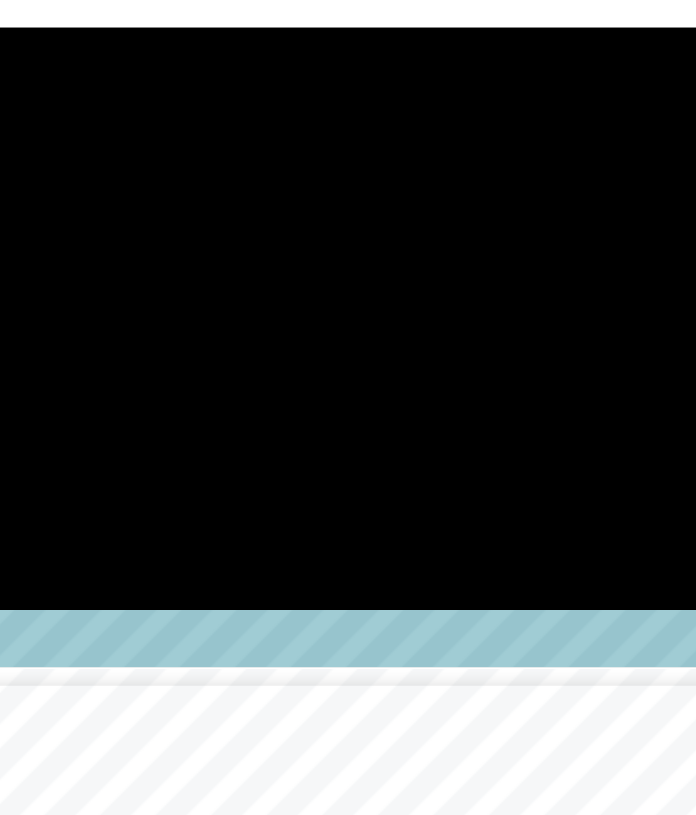 click at bounding box center [348, 334] 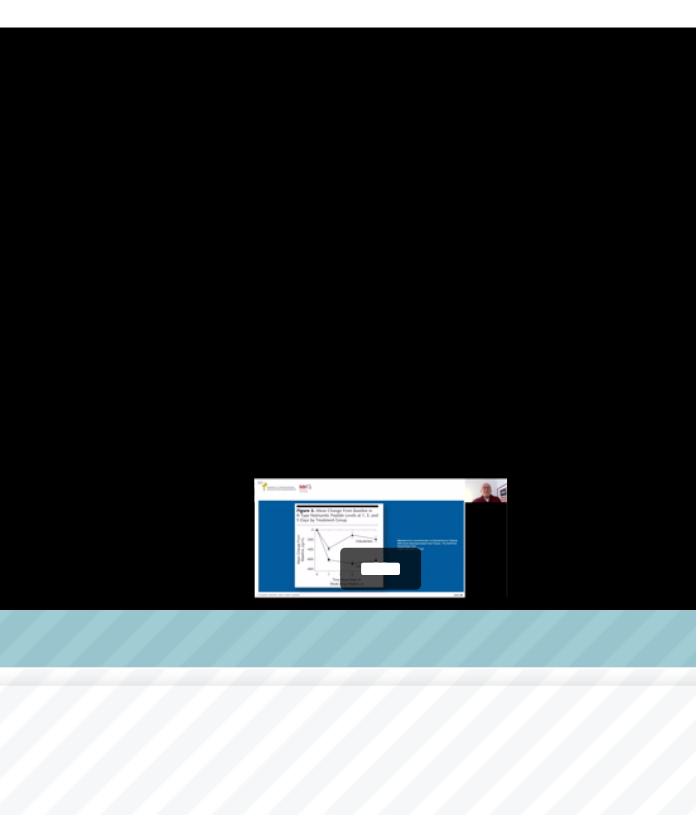 click at bounding box center [338, 506] 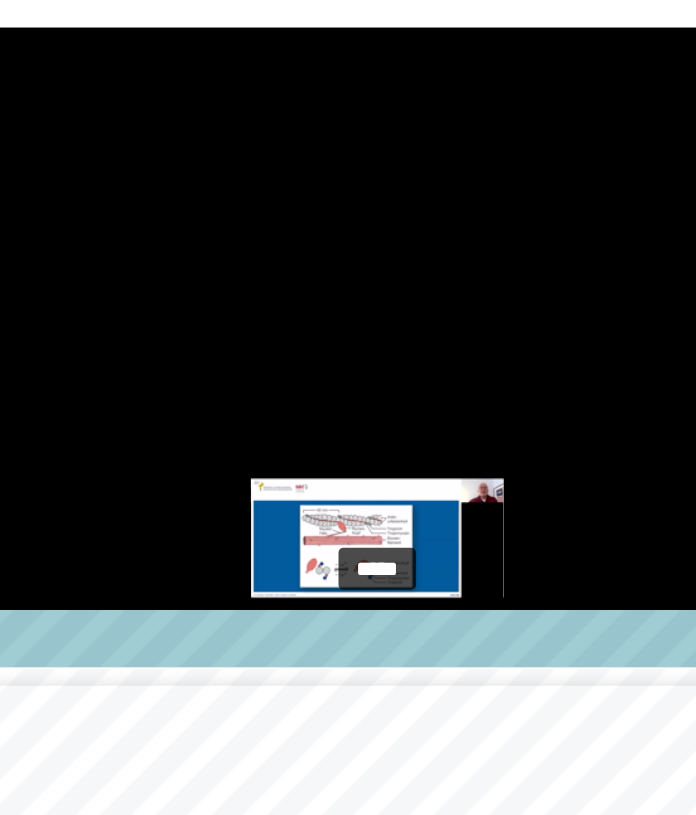 click at bounding box center [335, 506] 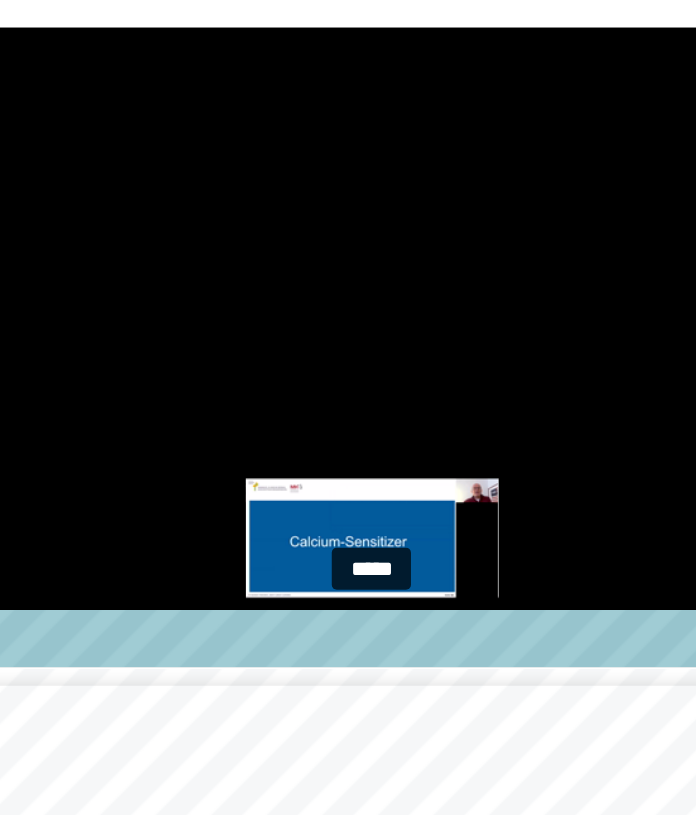click at bounding box center (332, 506) 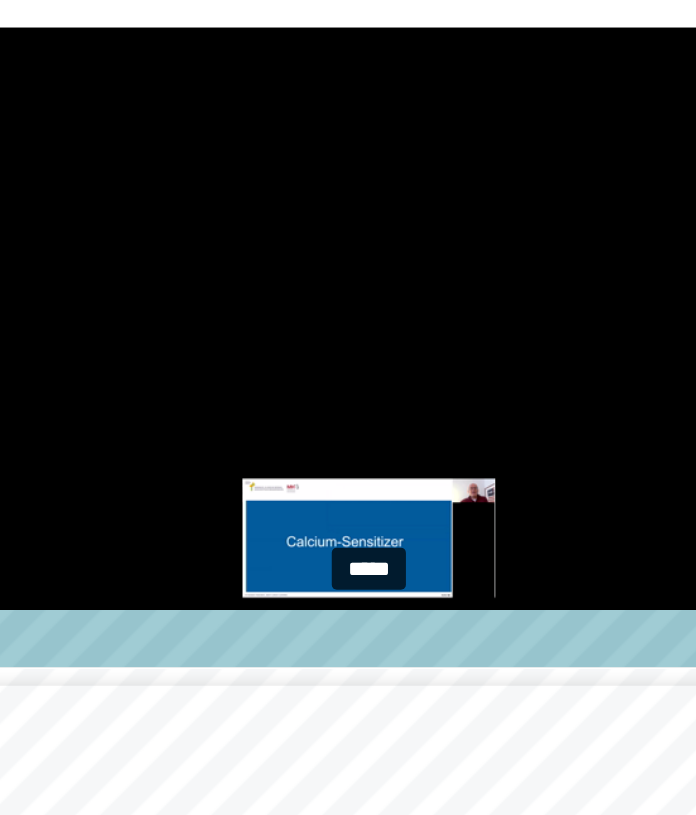click at bounding box center (330, 506) 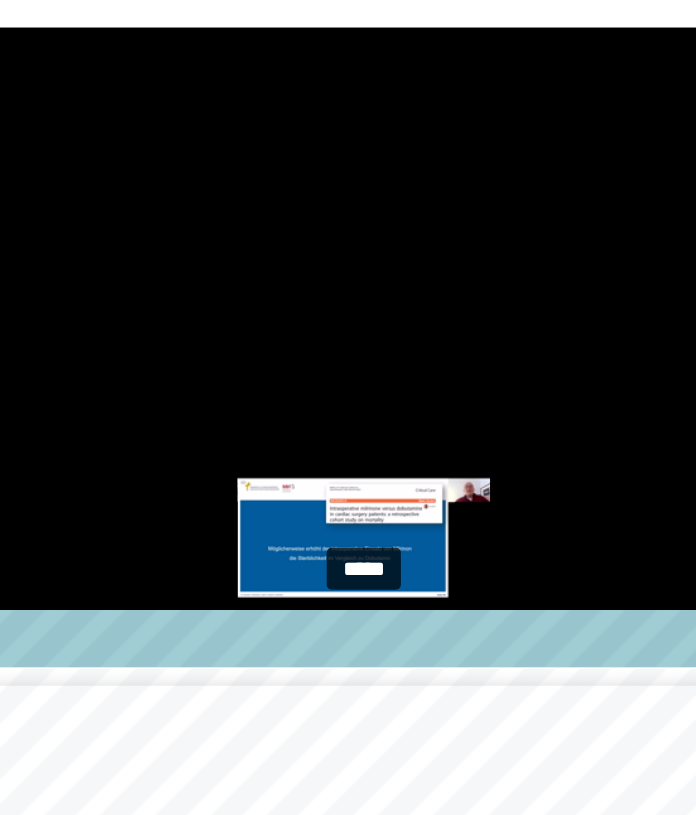 click at bounding box center [327, 506] 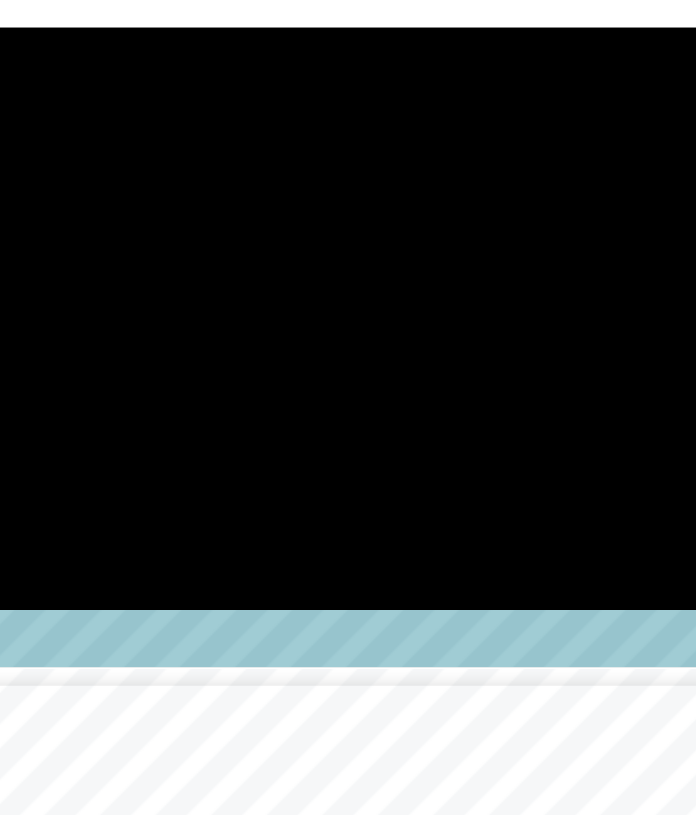 click at bounding box center (348, 334) 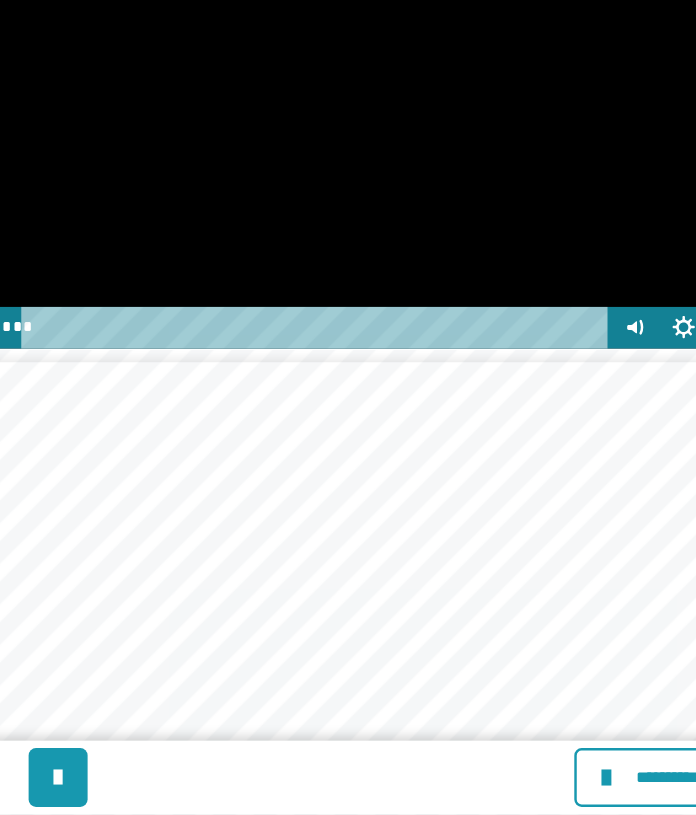 scroll, scrollTop: 1439, scrollLeft: 0, axis: vertical 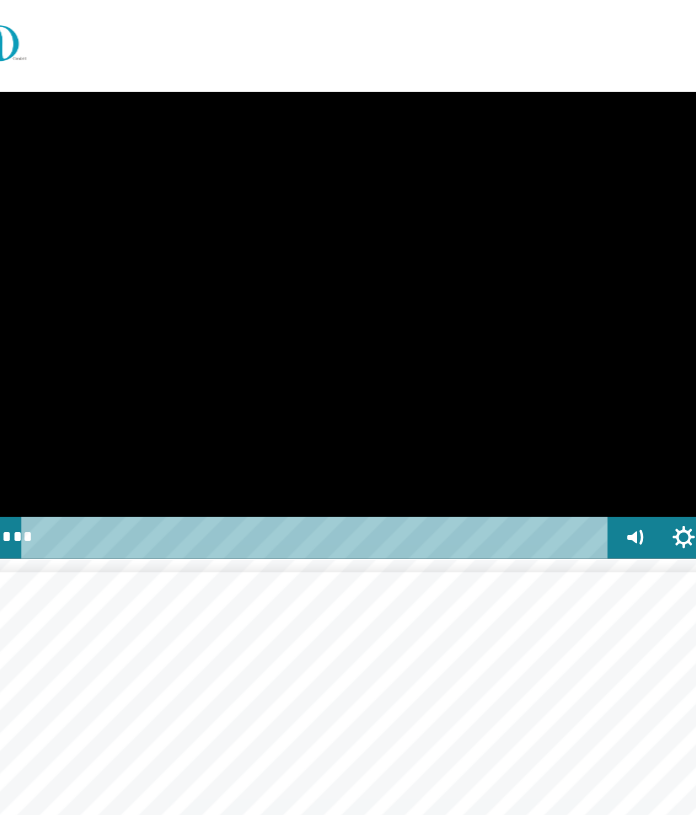 click at bounding box center (348, 265) 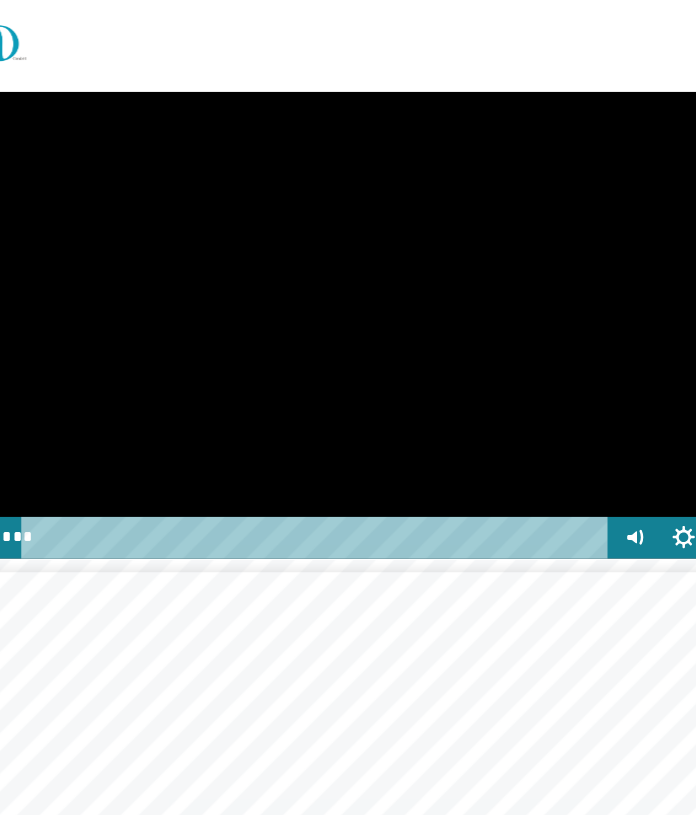 click at bounding box center [348, 265] 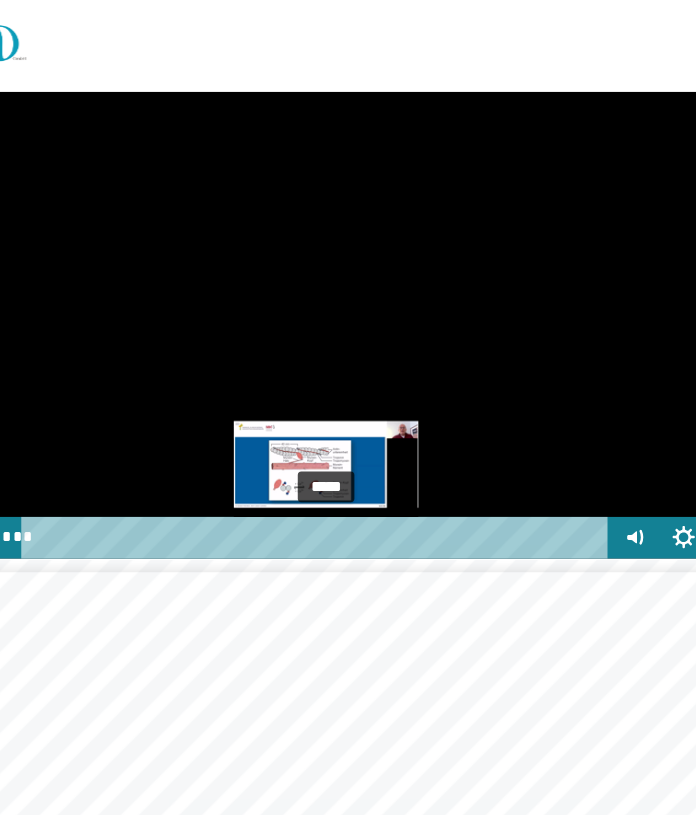 click at bounding box center [334, 437] 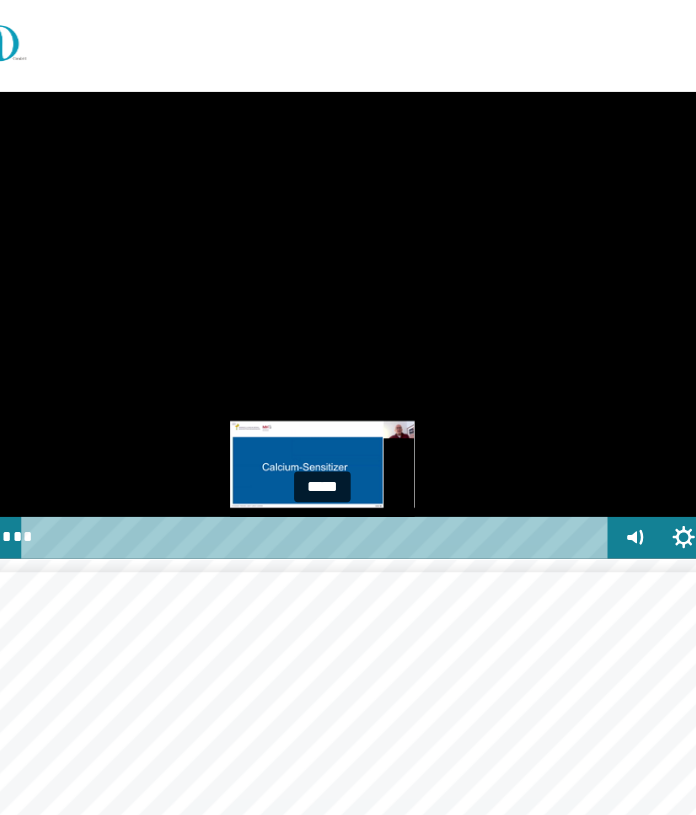 click at bounding box center [331, 437] 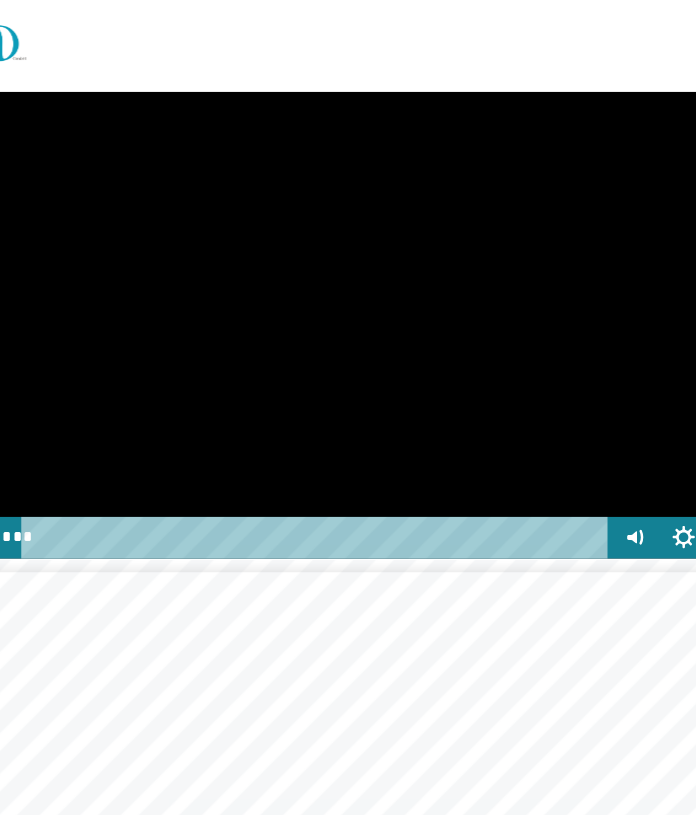 click at bounding box center [348, 265] 